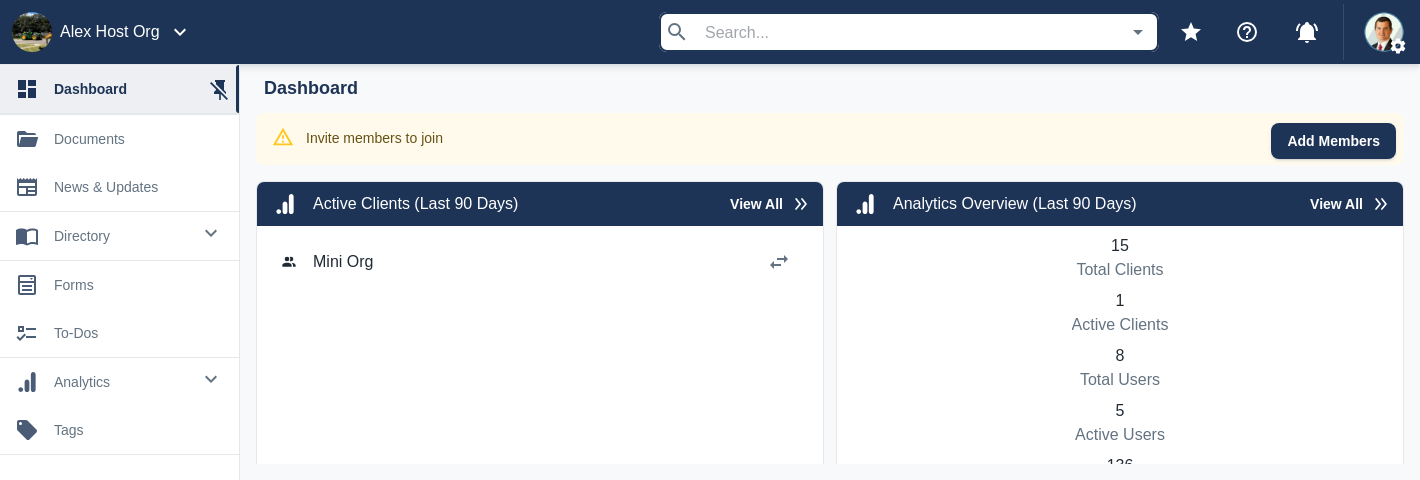 scroll, scrollTop: 0, scrollLeft: 0, axis: both 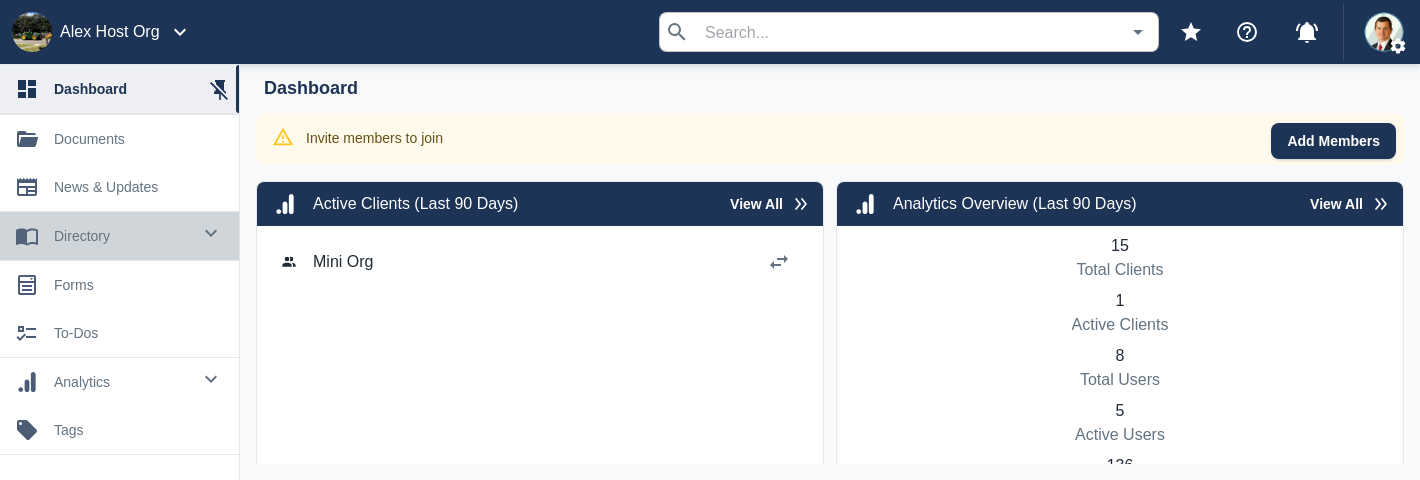 click on "directory" at bounding box center (122, 236) 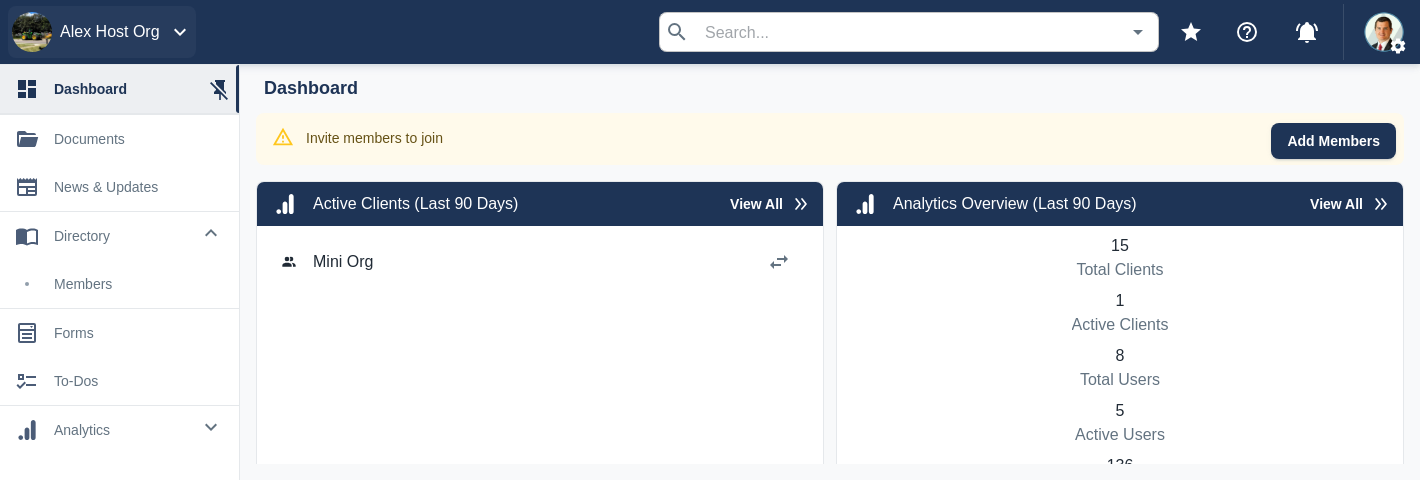 click at bounding box center [180, 32] 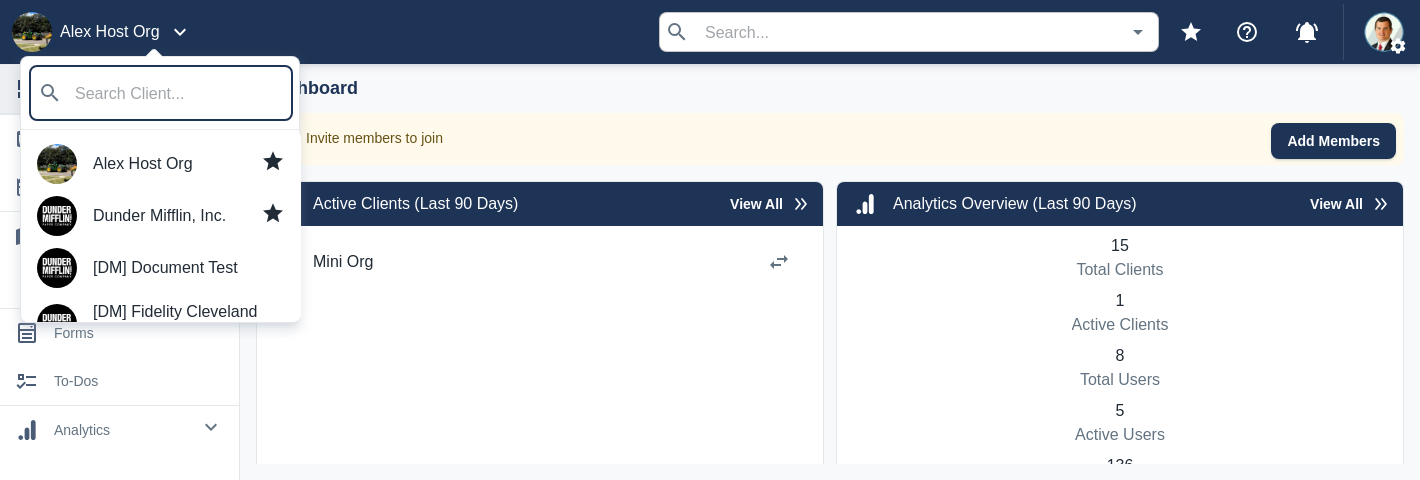 click on "Dunder Mifflin, Inc." at bounding box center (189, 216) 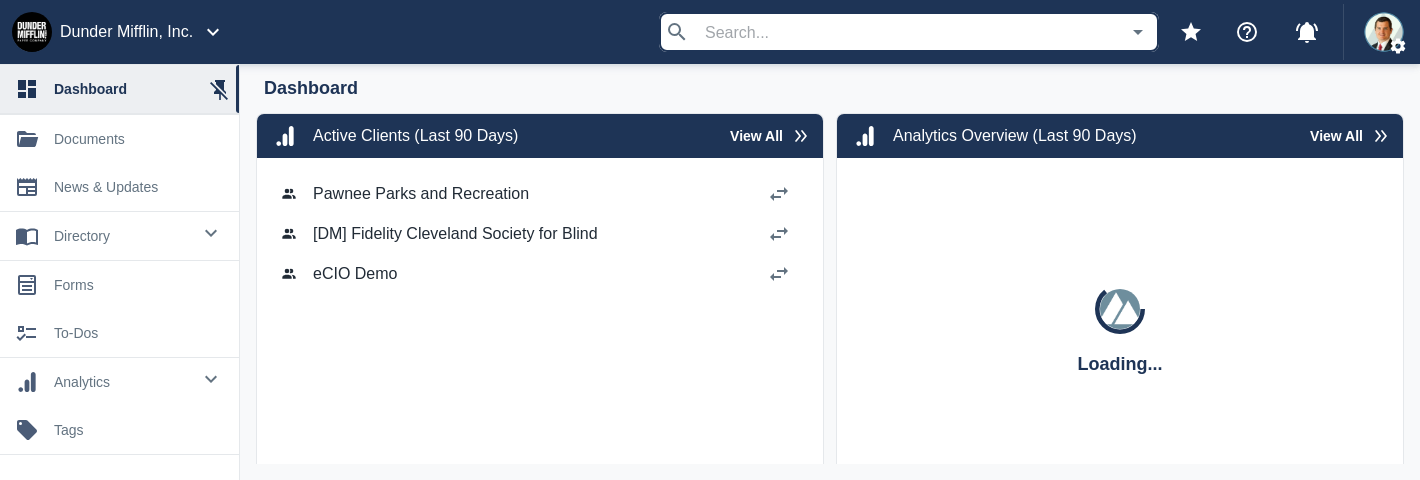click at bounding box center [211, 233] 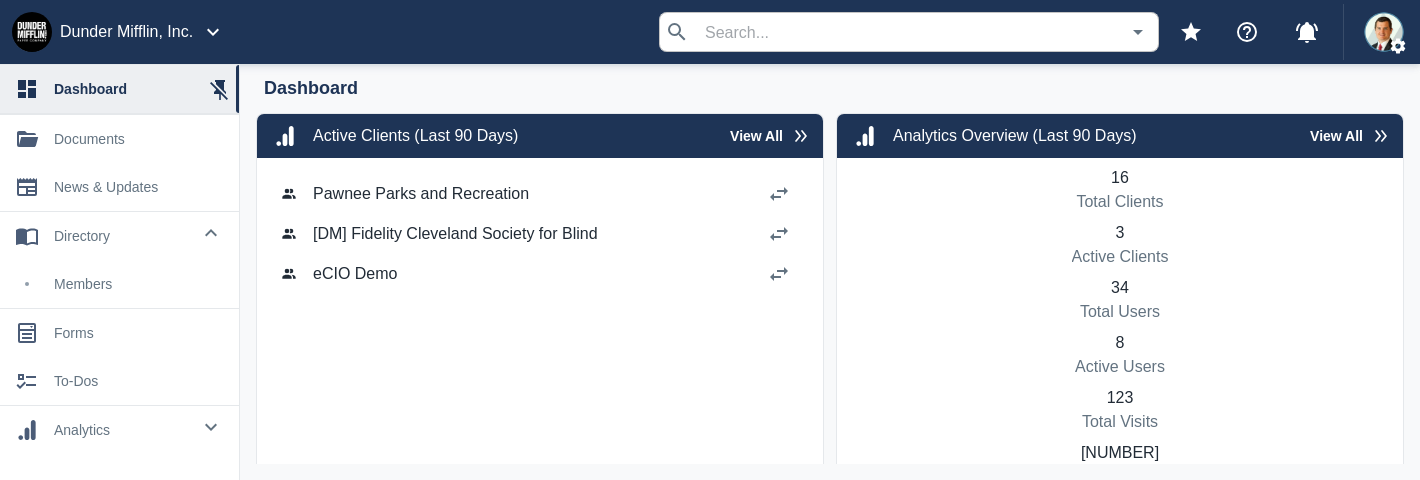 click on "members" at bounding box center (138, 284) 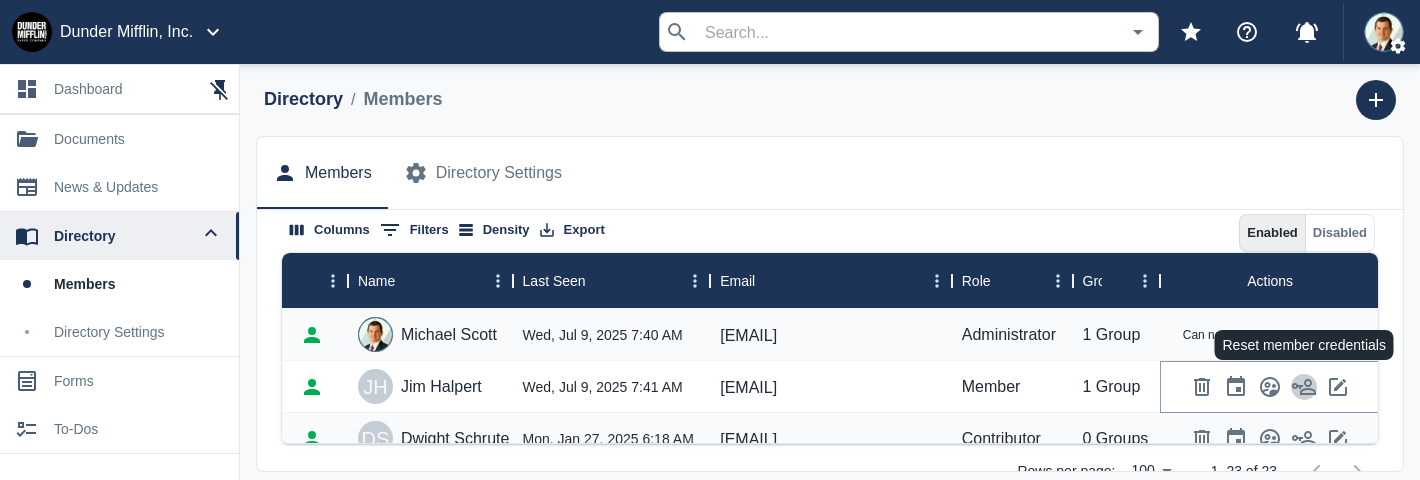 click at bounding box center (1304, 387) 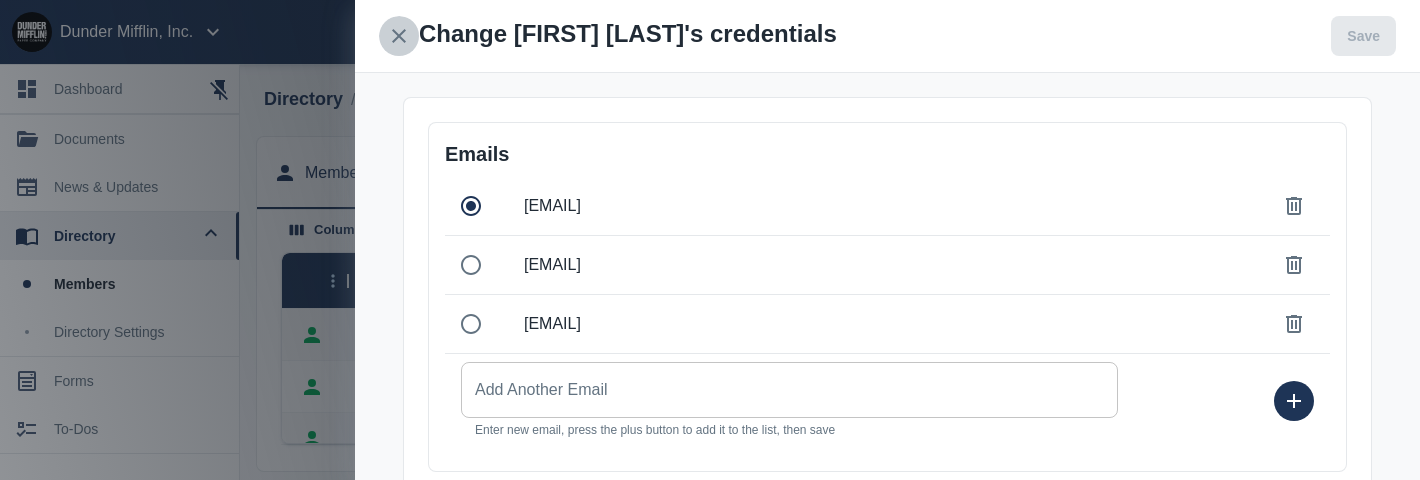 click at bounding box center (399, 36) 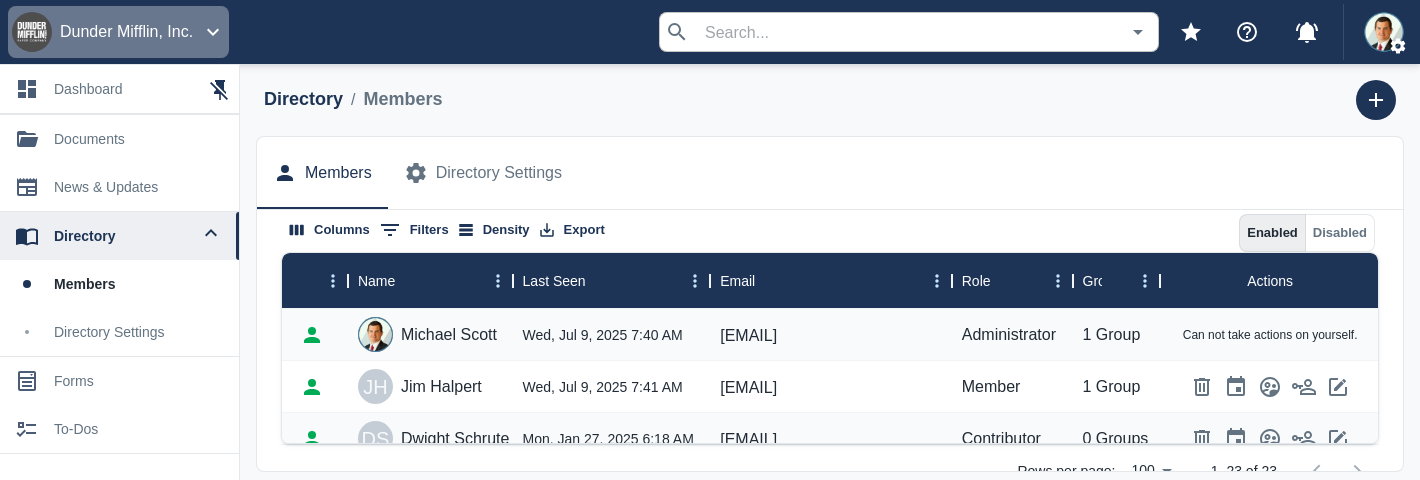 click at bounding box center (213, 32) 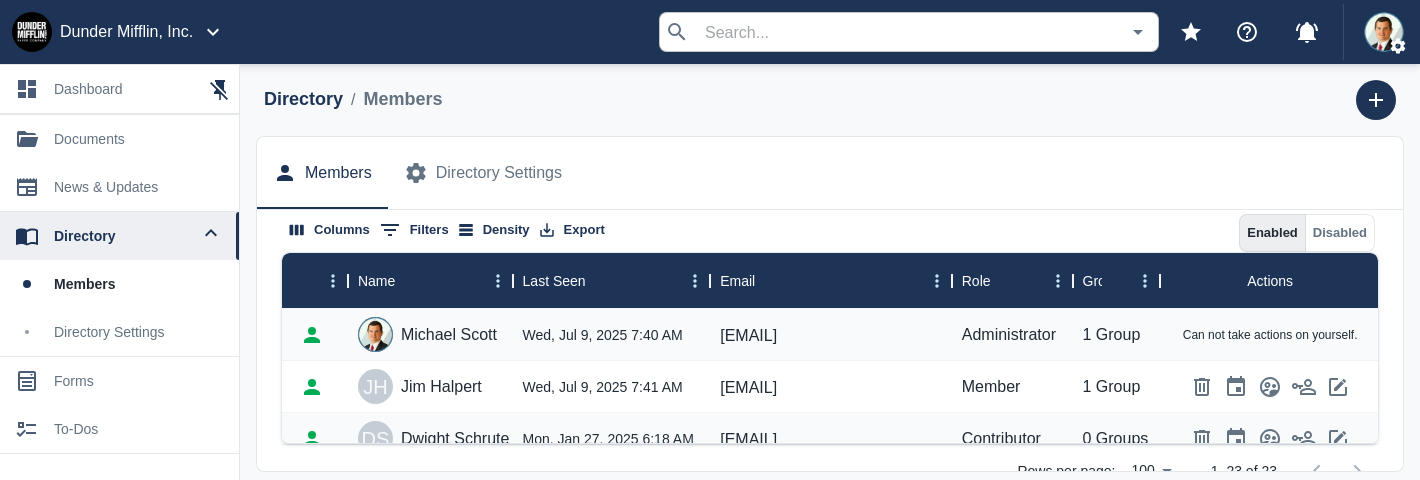 click at bounding box center (710, 240) 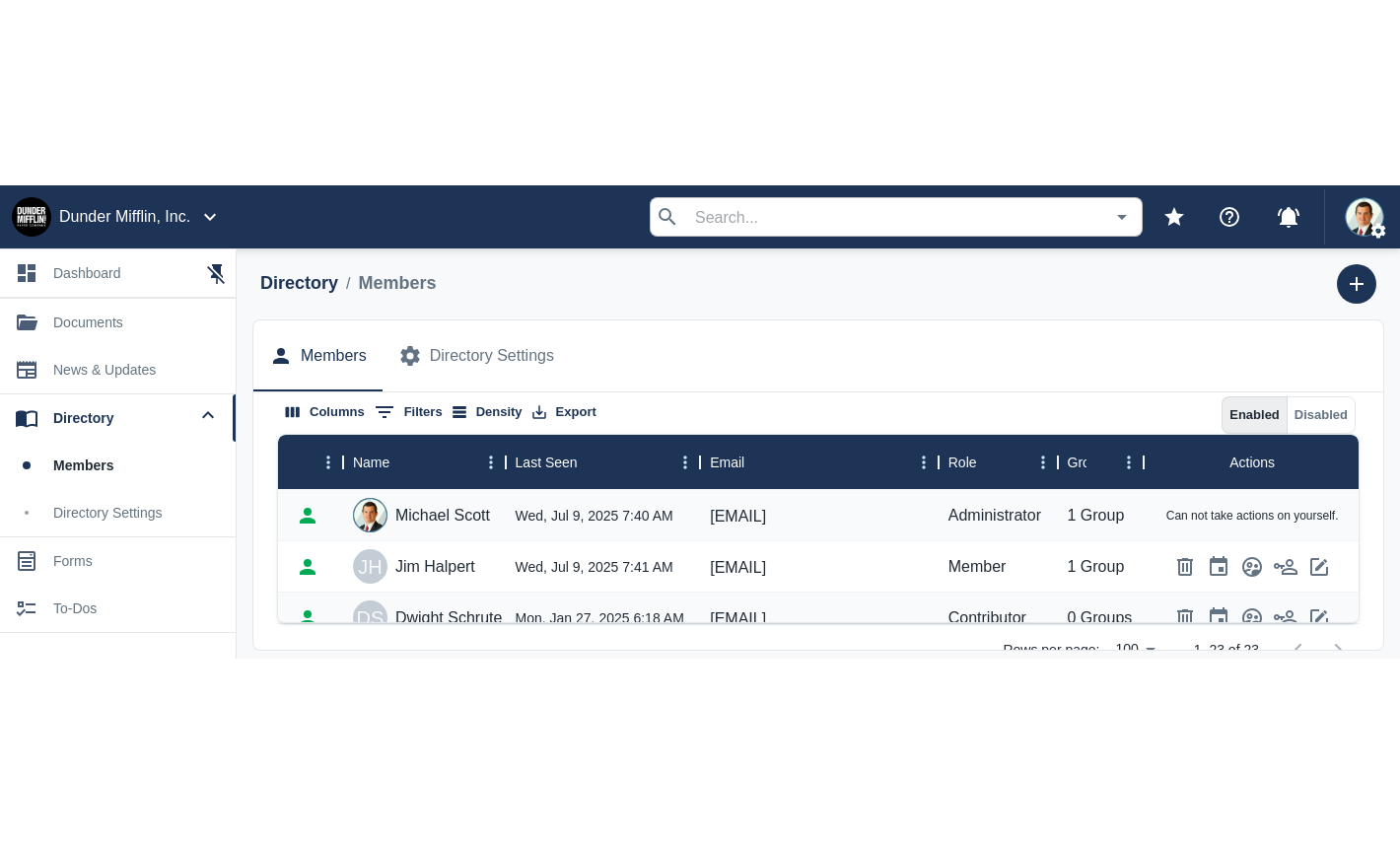 scroll, scrollTop: 181, scrollLeft: 0, axis: vertical 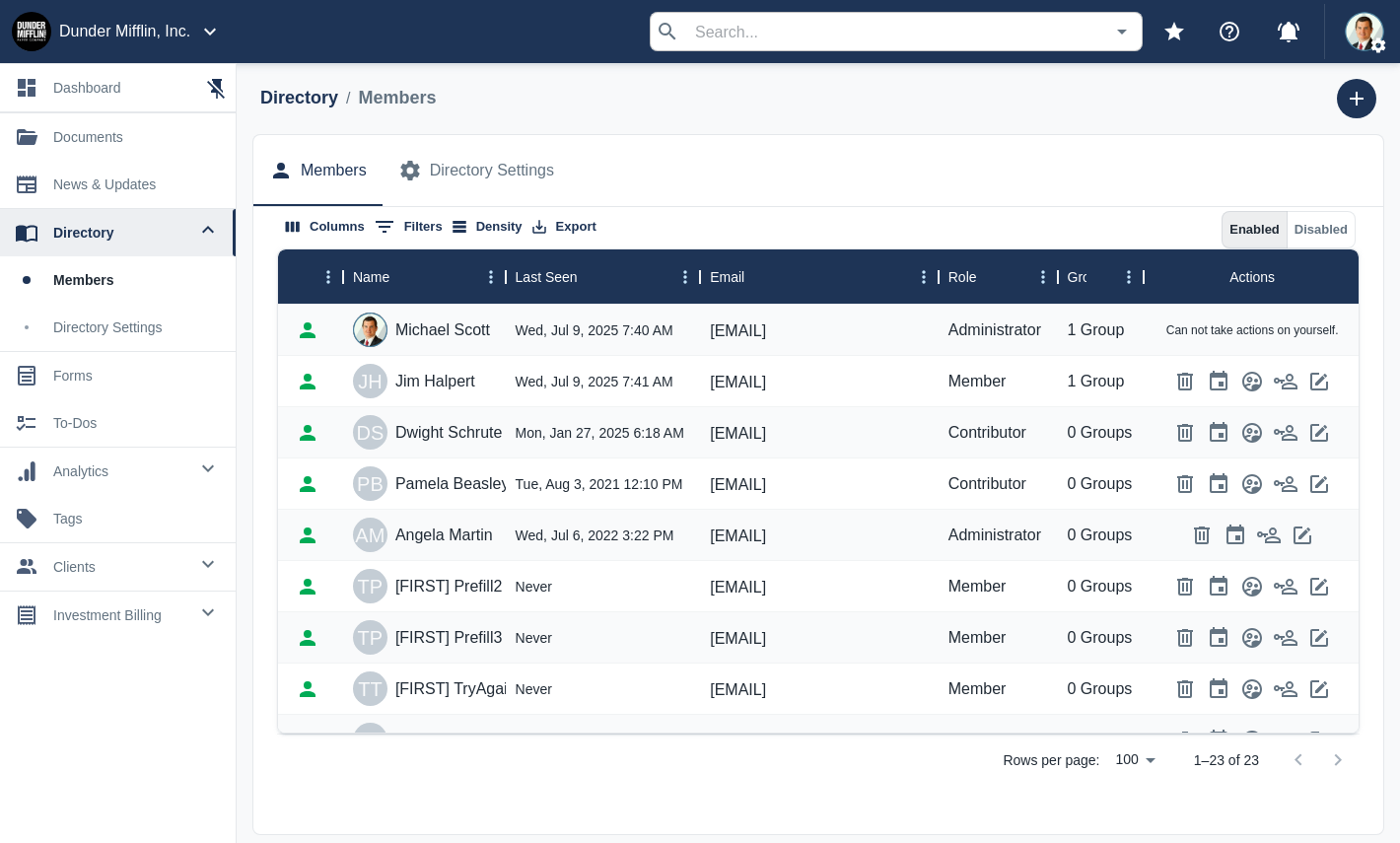 click at bounding box center [208, 468] 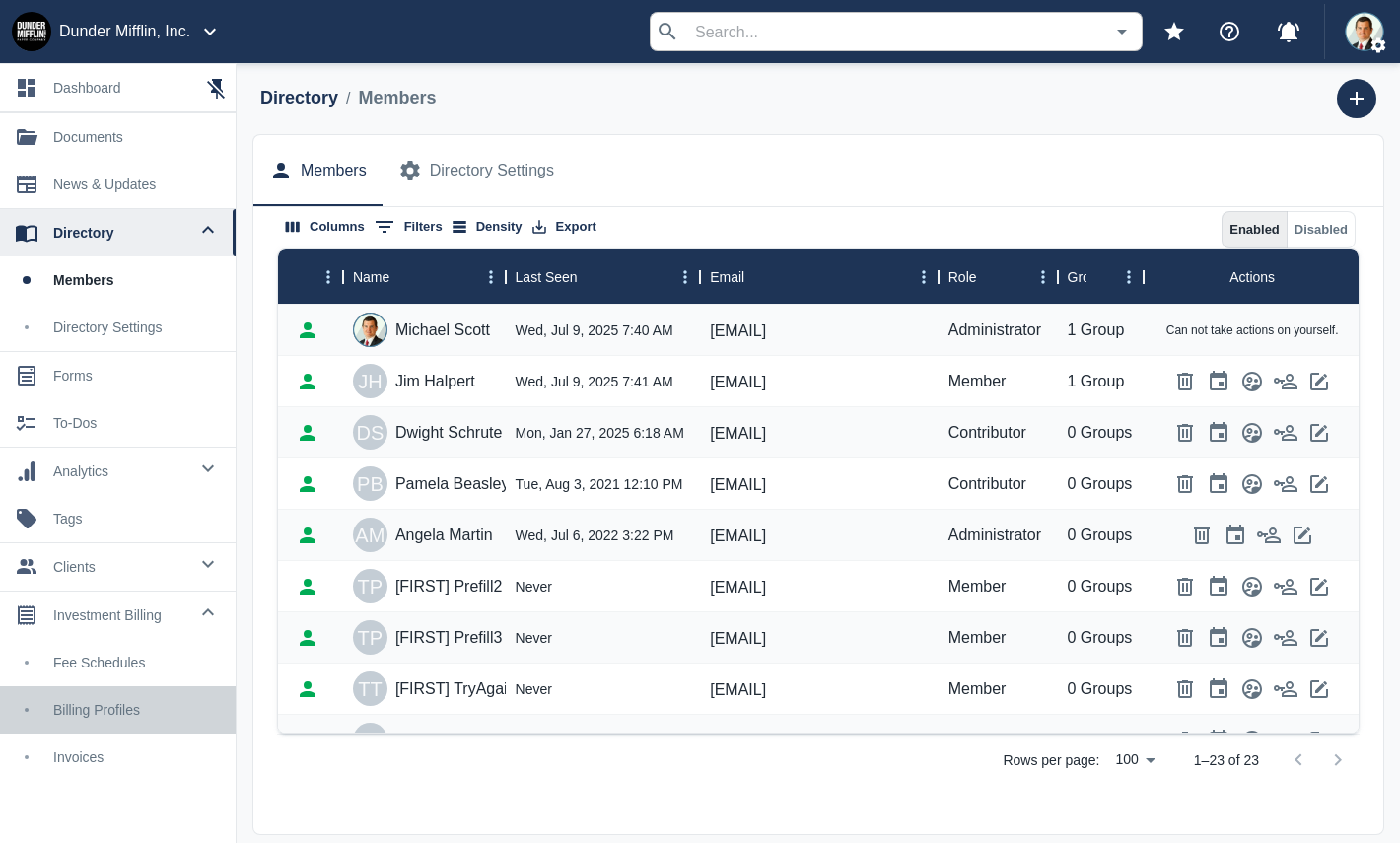 click on "Billing Profiles" at bounding box center (136, 710) 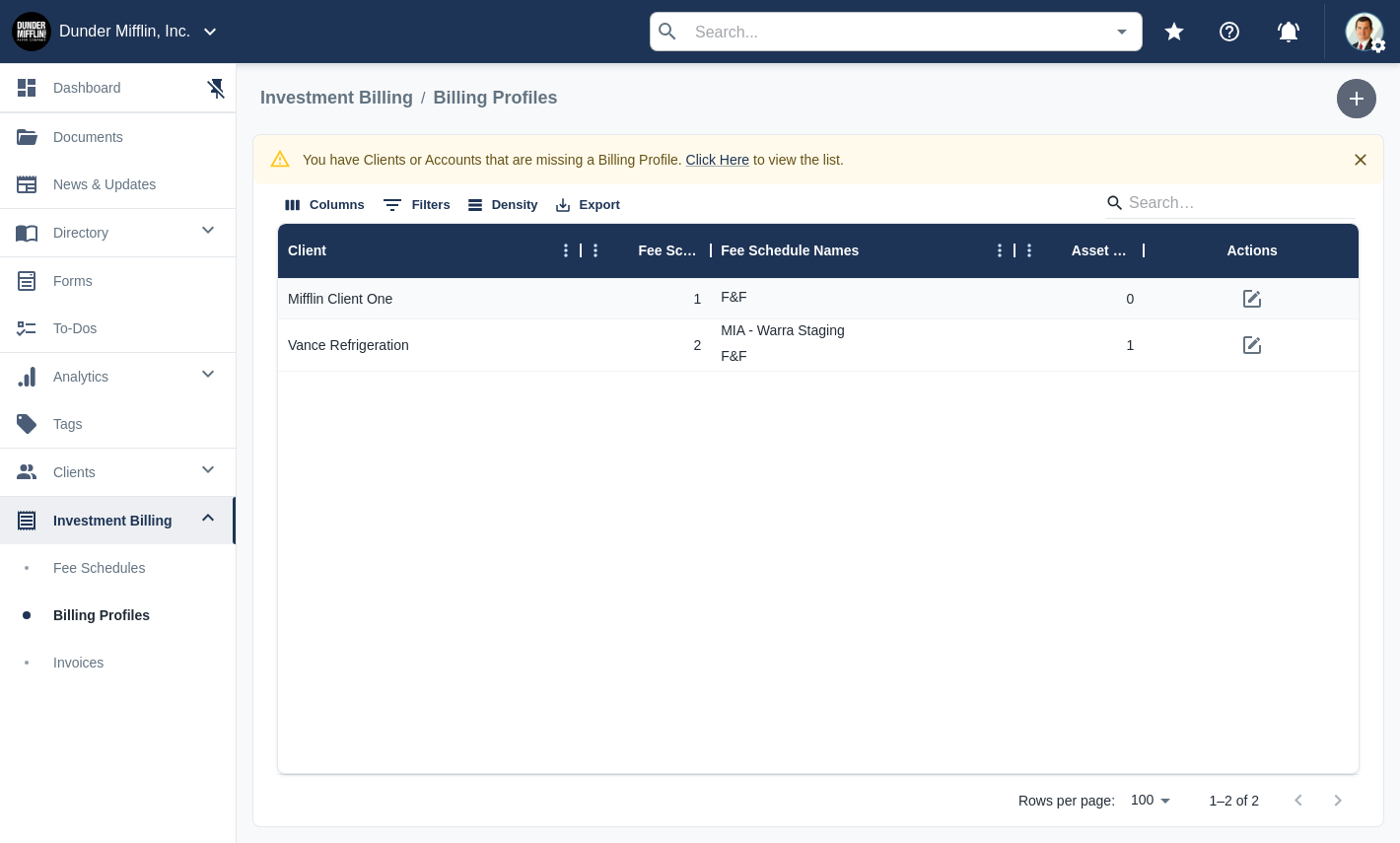 click at bounding box center [1357, 99] 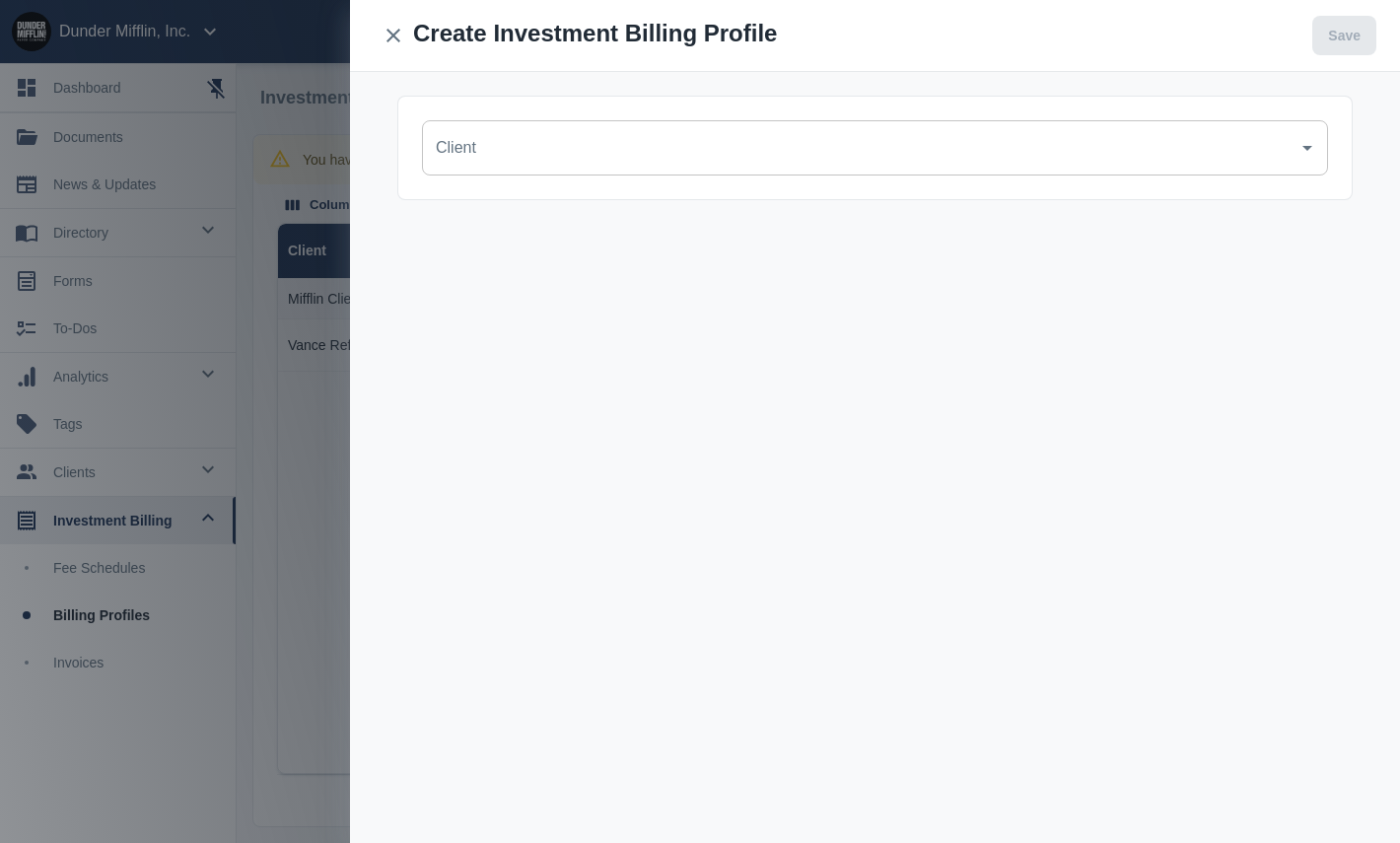 click on "Client" at bounding box center (860, 148) 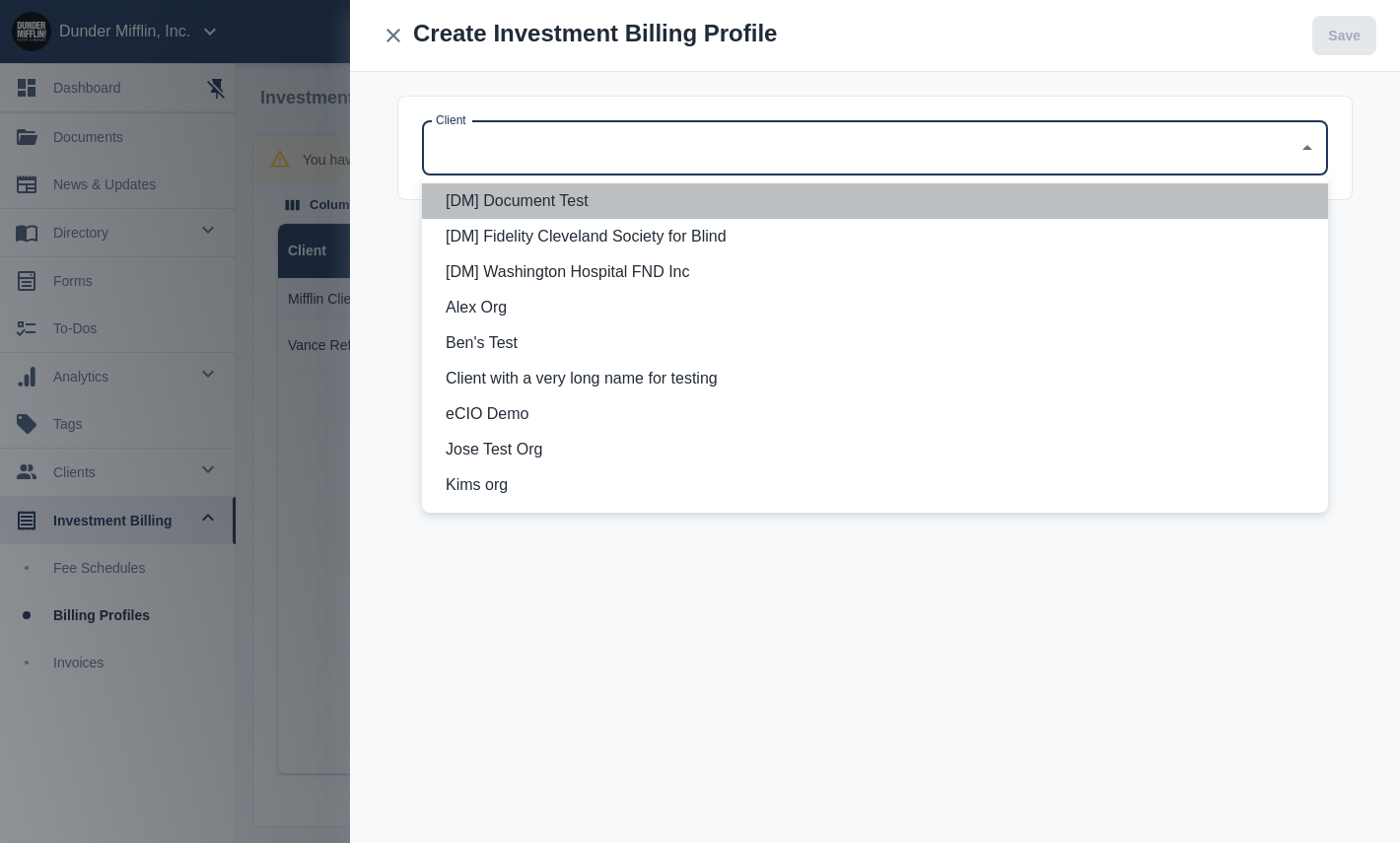 click on "[DM] Document Test" at bounding box center [878, 201] 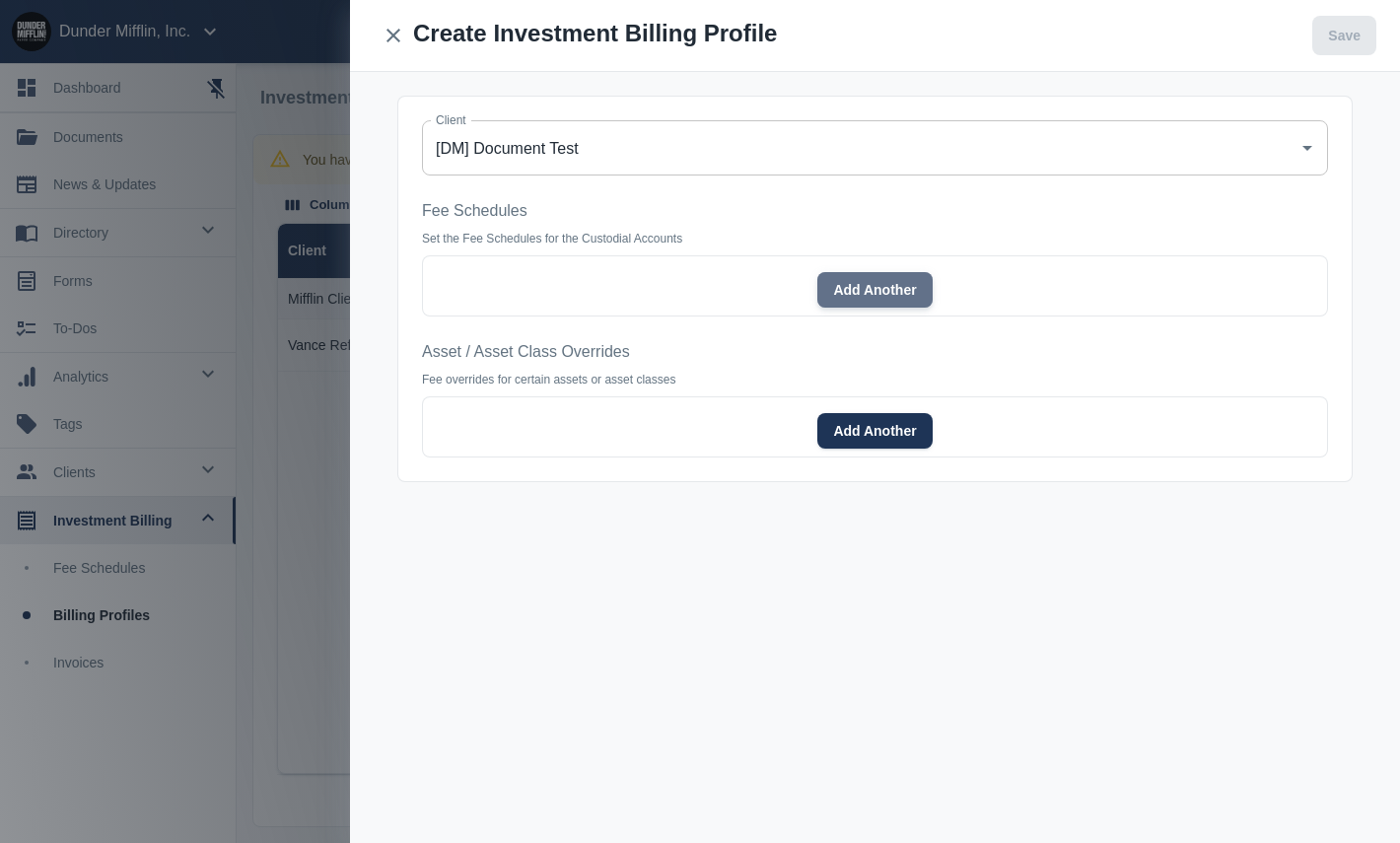 click on "Add Another" at bounding box center [875, 290] 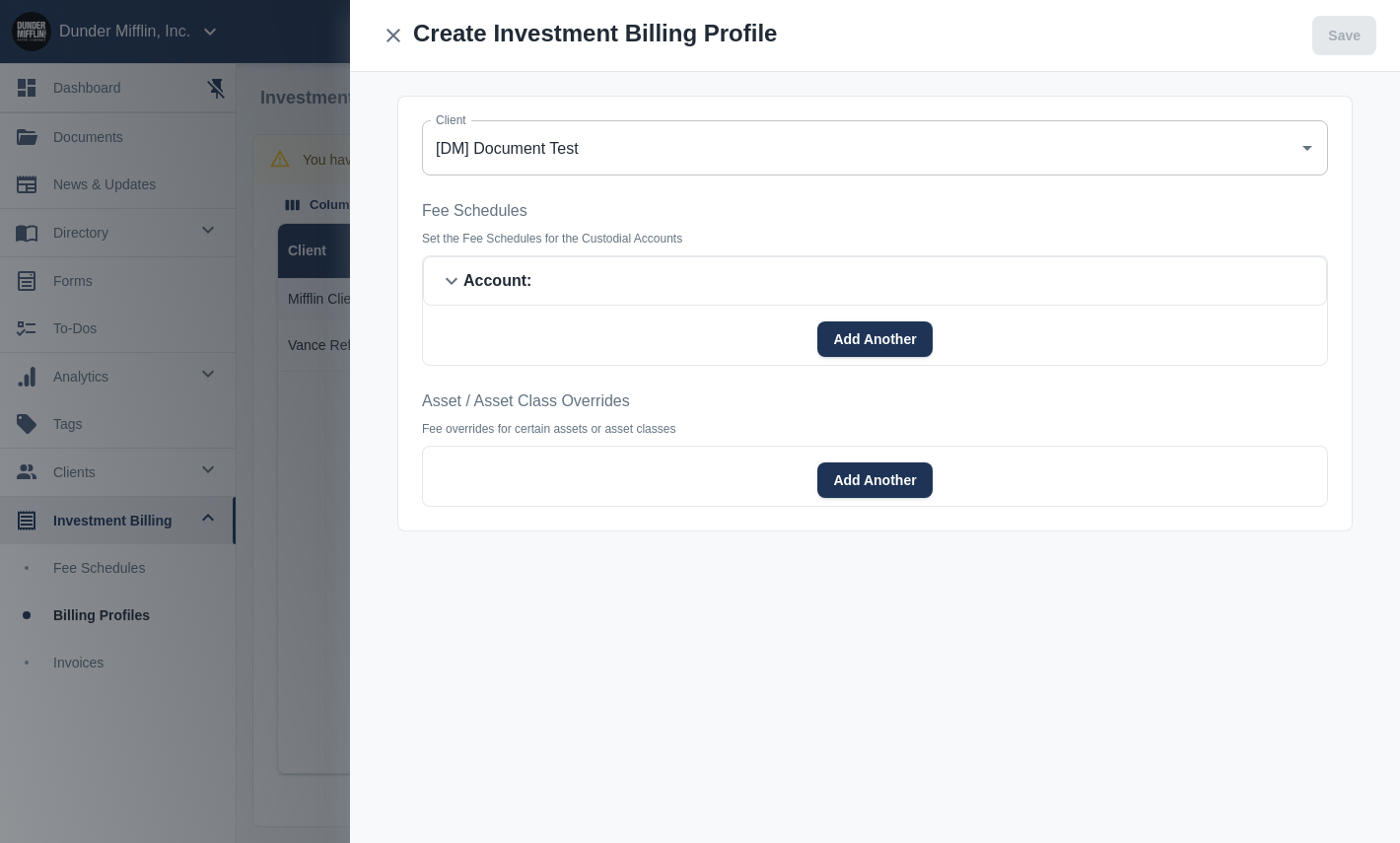 click on "Account :" at bounding box center (497, 281) 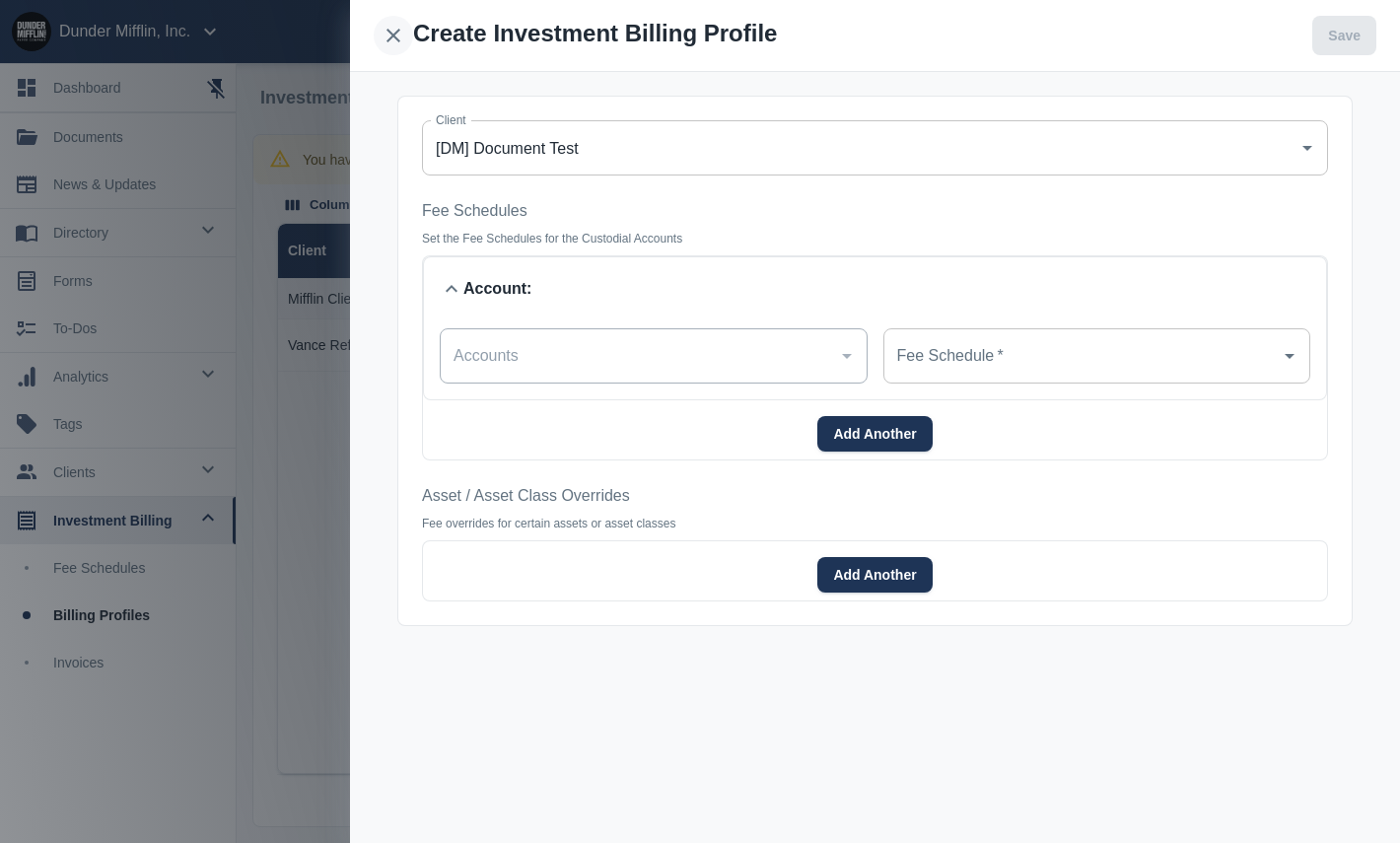 click at bounding box center [393, 35] 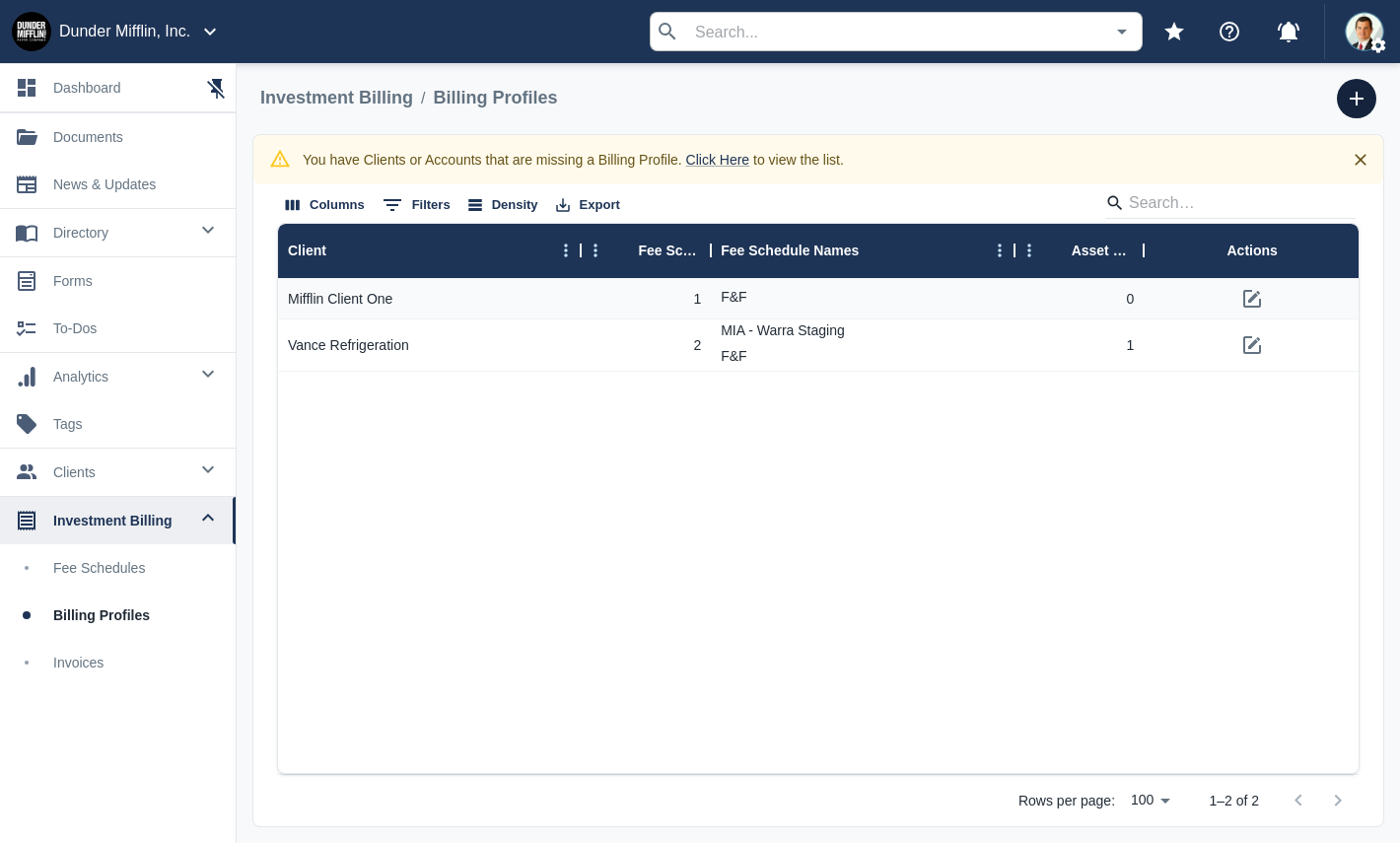 click at bounding box center [1357, 99] 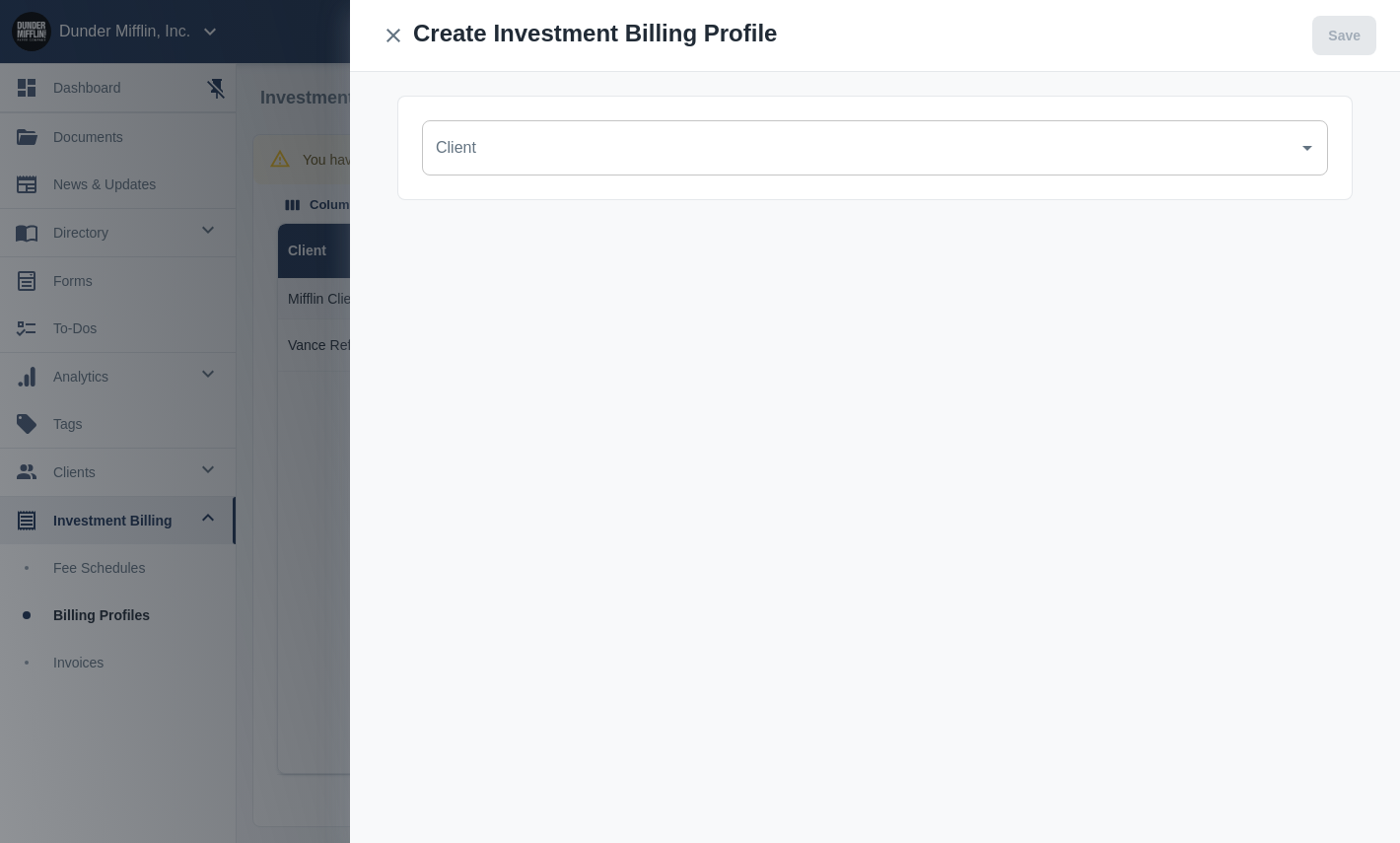 click on "Client" at bounding box center (875, 148) 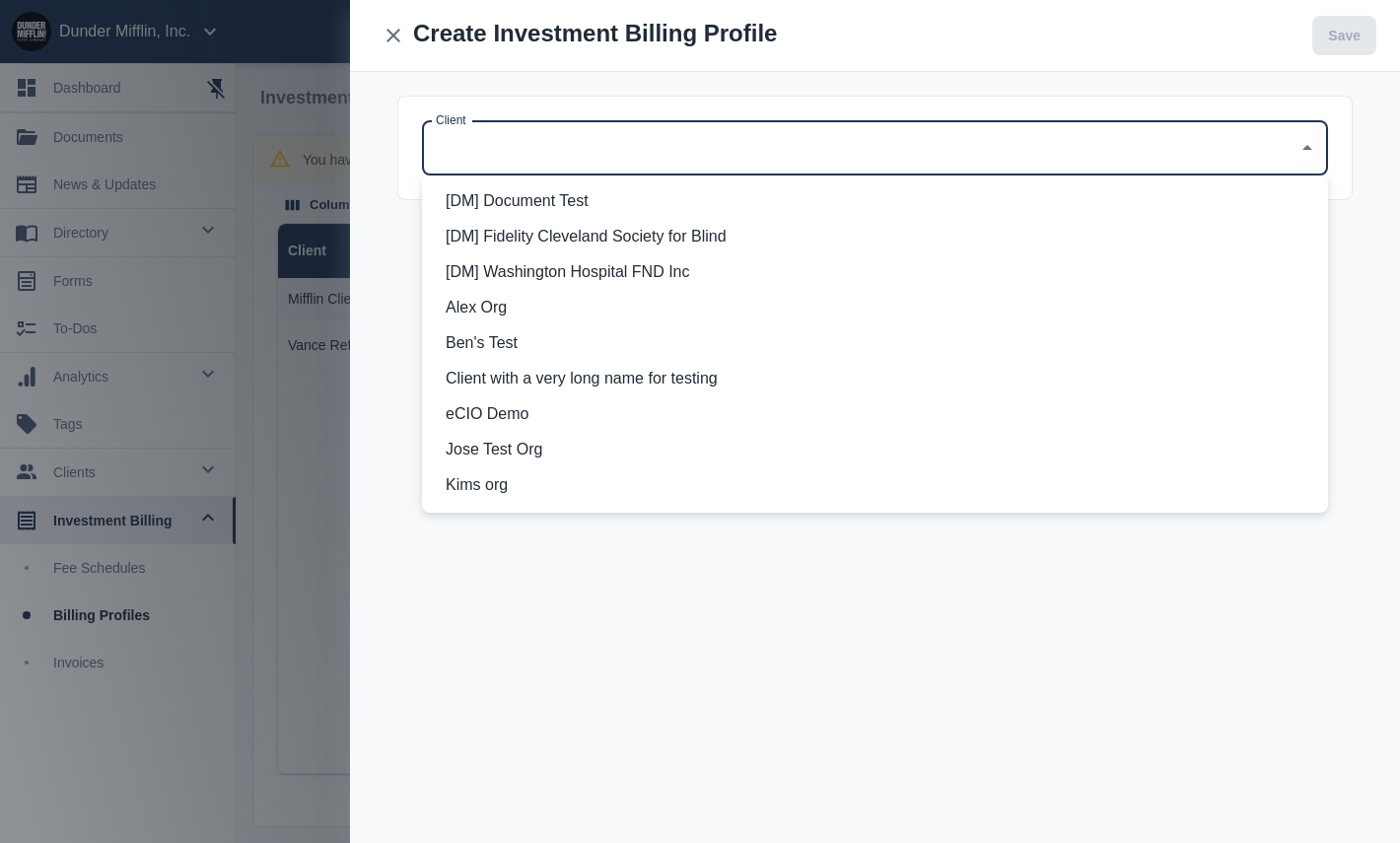 click on "[DM] Washington Hospital FND Inc" at bounding box center (878, 272) 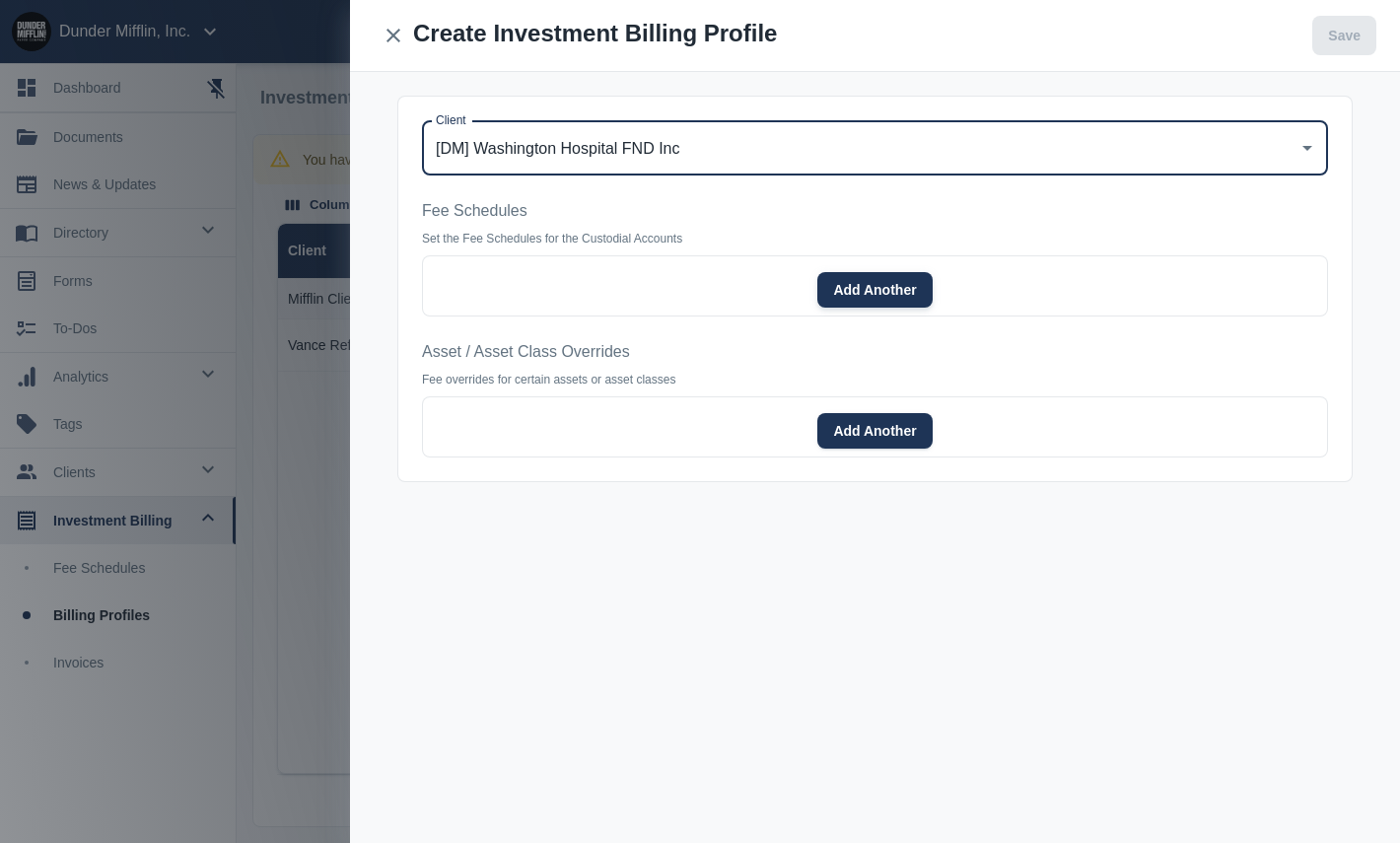 click on "Add Another" at bounding box center [875, 290] 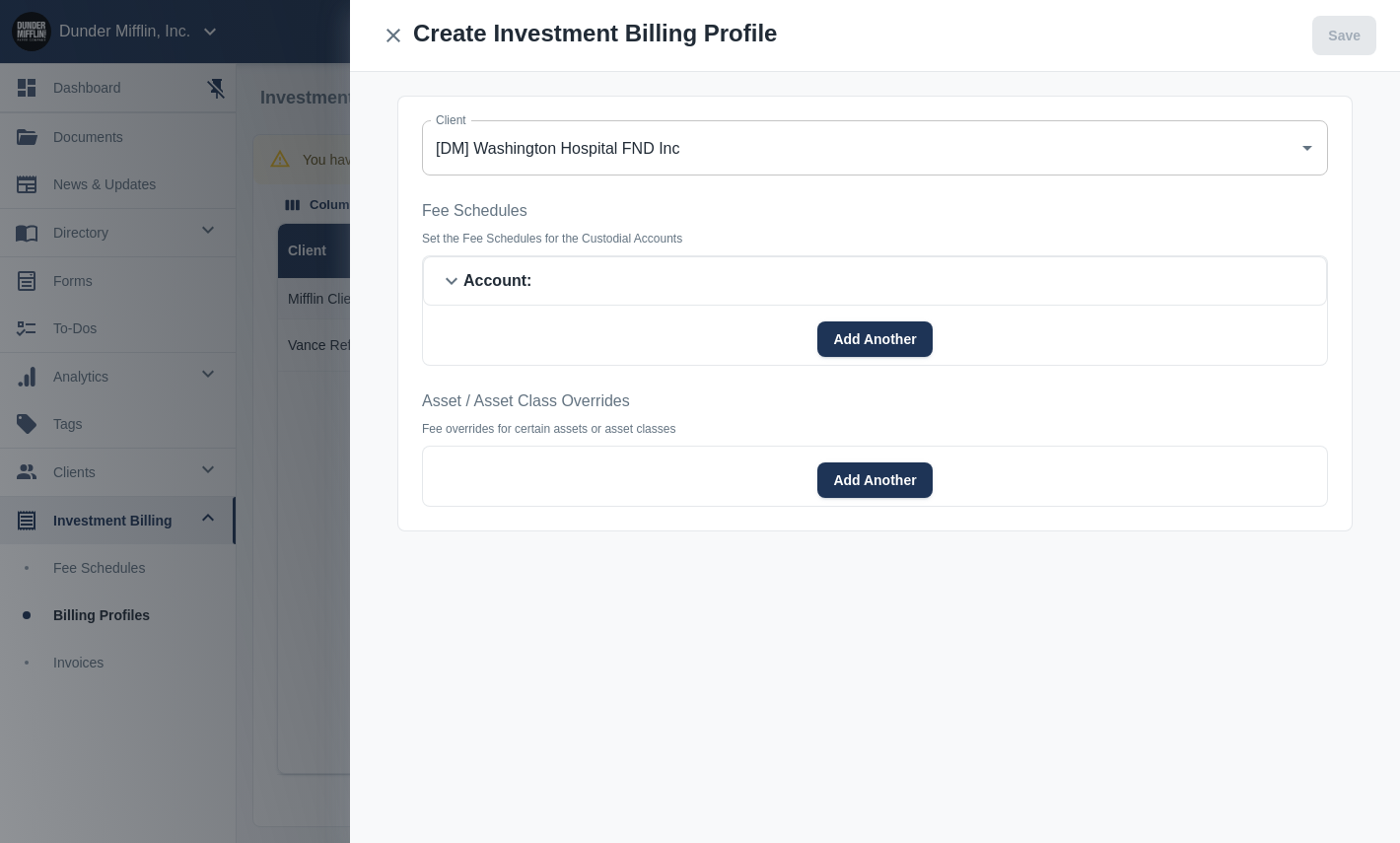 click on "Account :" at bounding box center [886, 281] 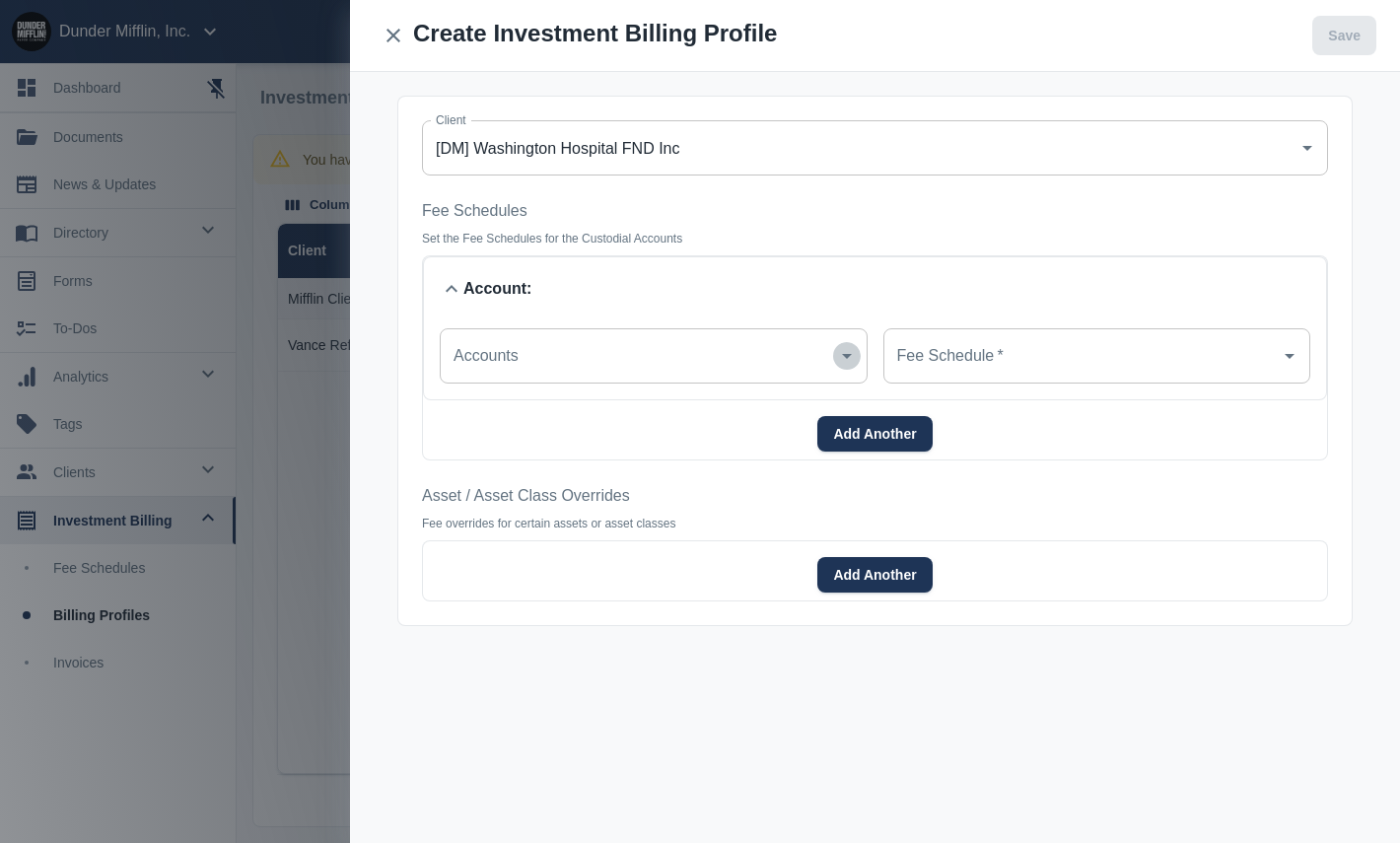 click at bounding box center (847, 356) 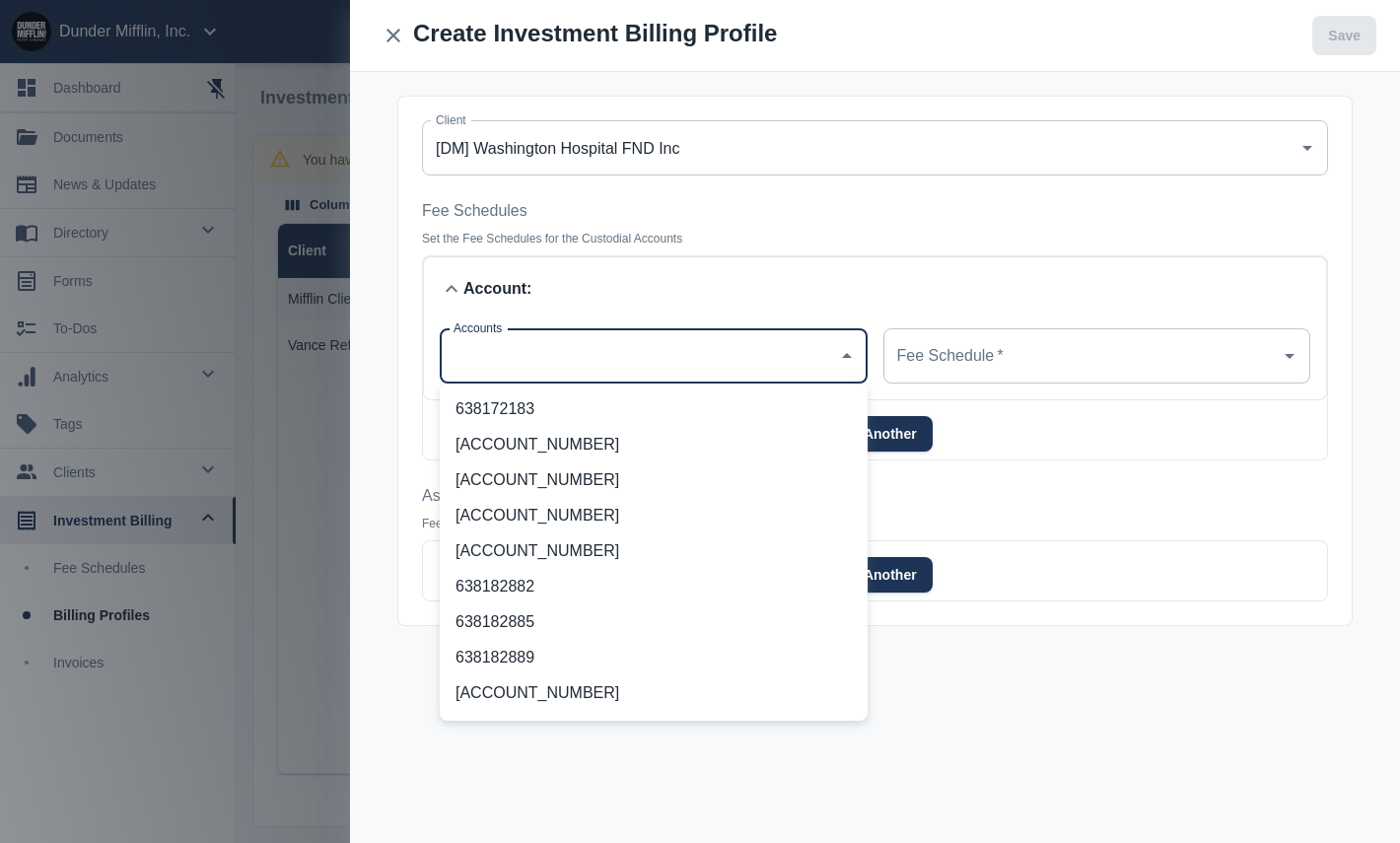 click on "638172183" at bounding box center [654, 409] 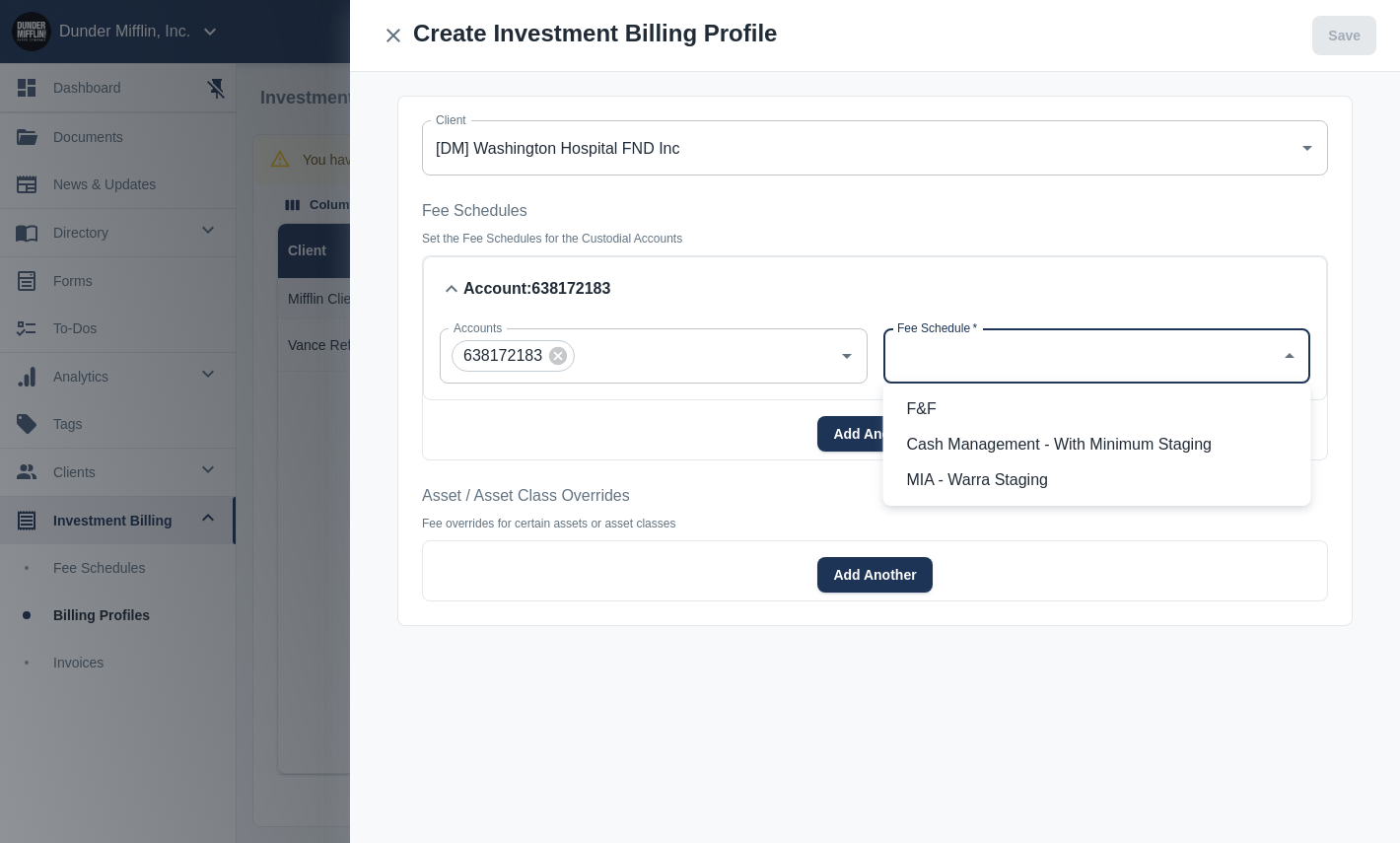 click on "Fee Schedule   *" at bounding box center [1083, 356] 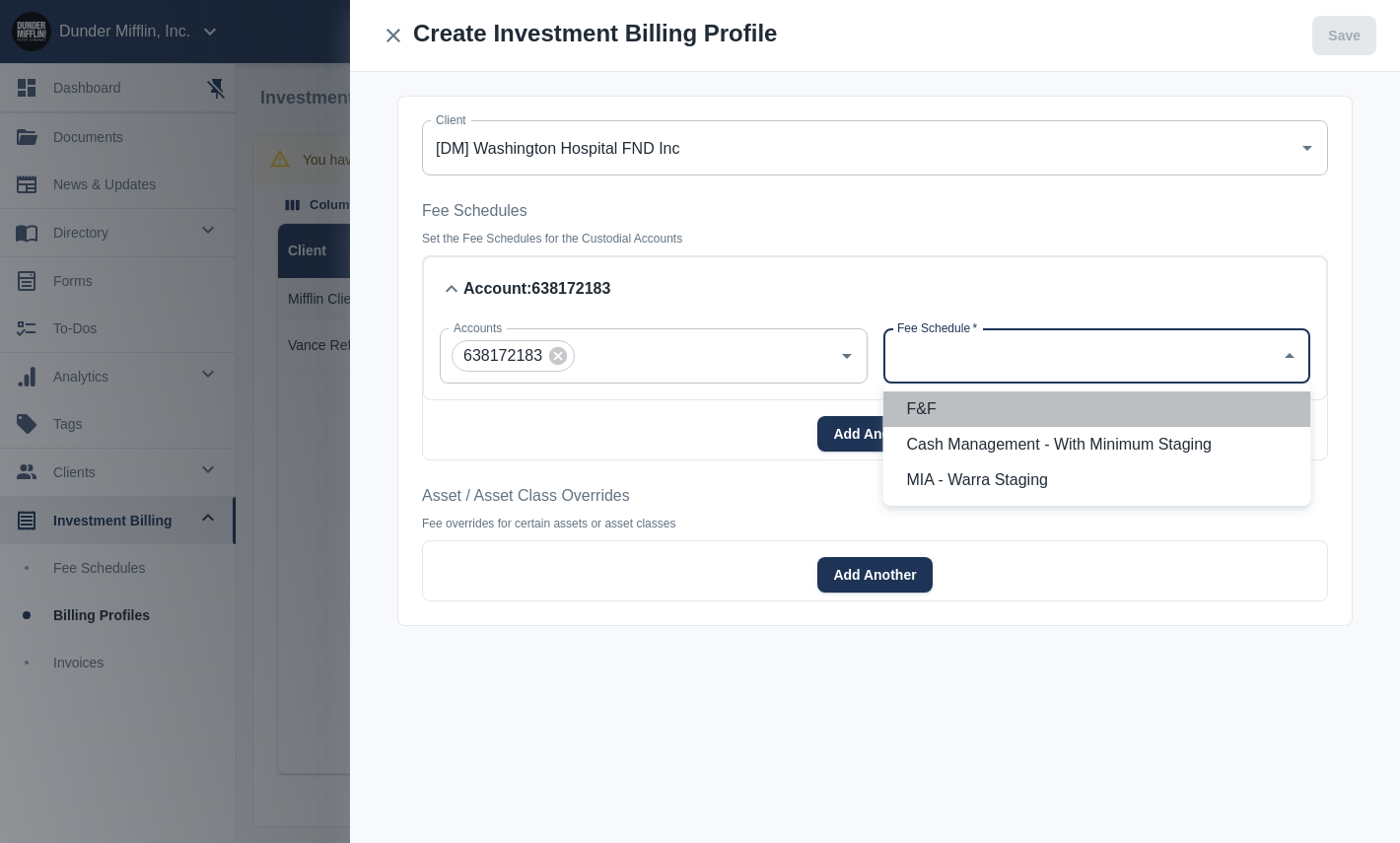 click on "F&F" at bounding box center [1101, 409] 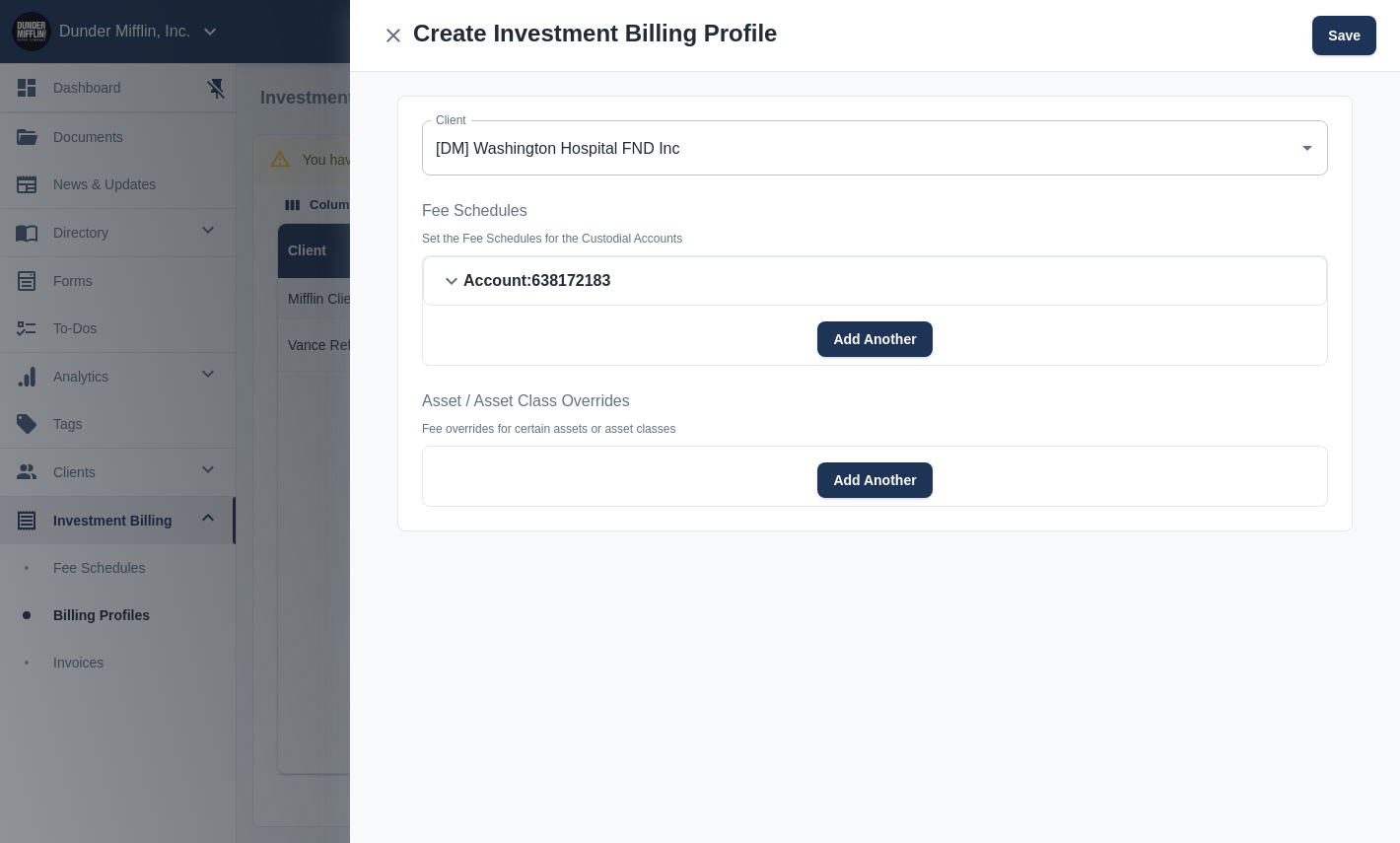 click on "Account : [ACCOUNT_NUMBER]" at bounding box center (536, 281) 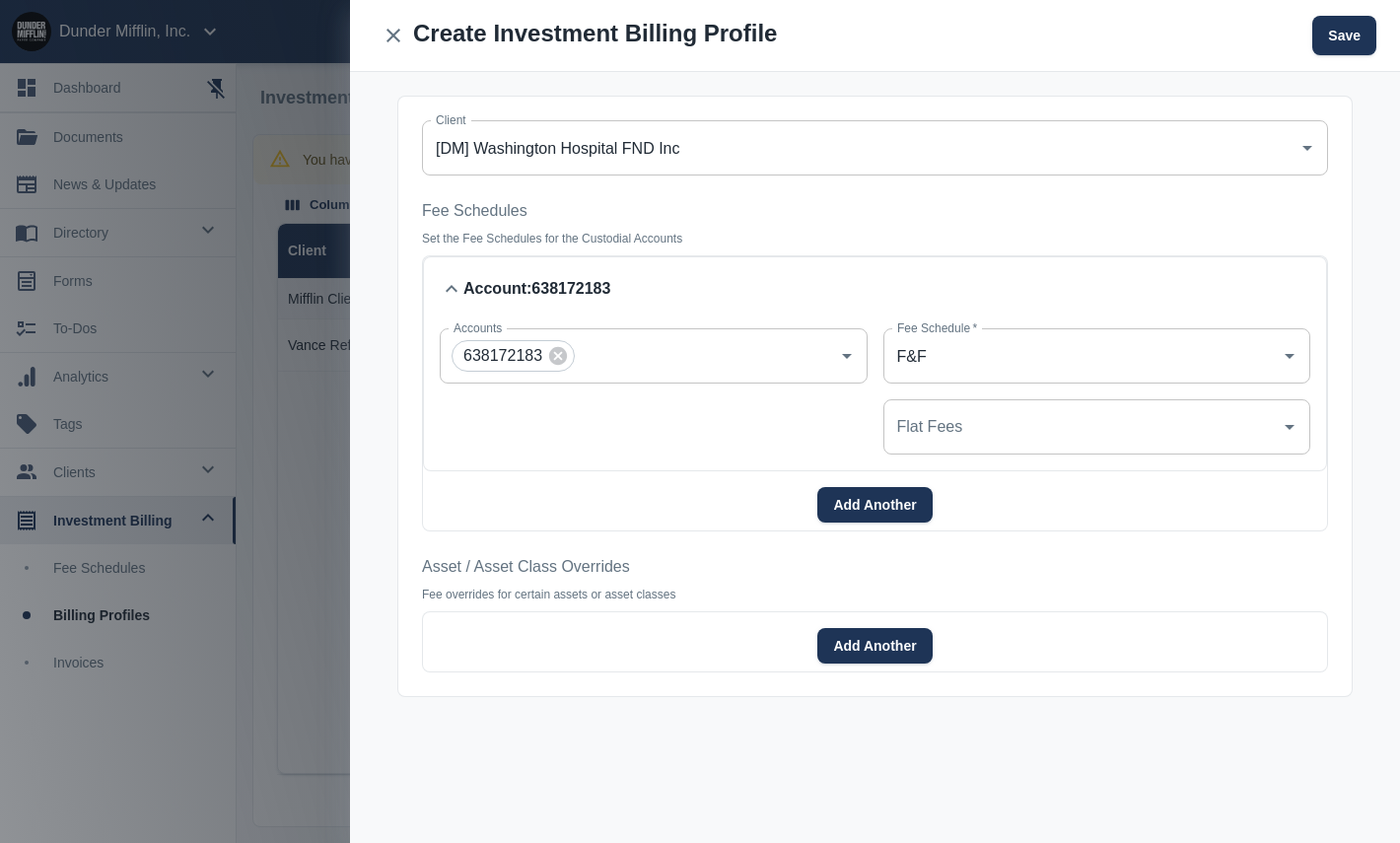 click on "Flat Fees" at bounding box center (1083, 427) 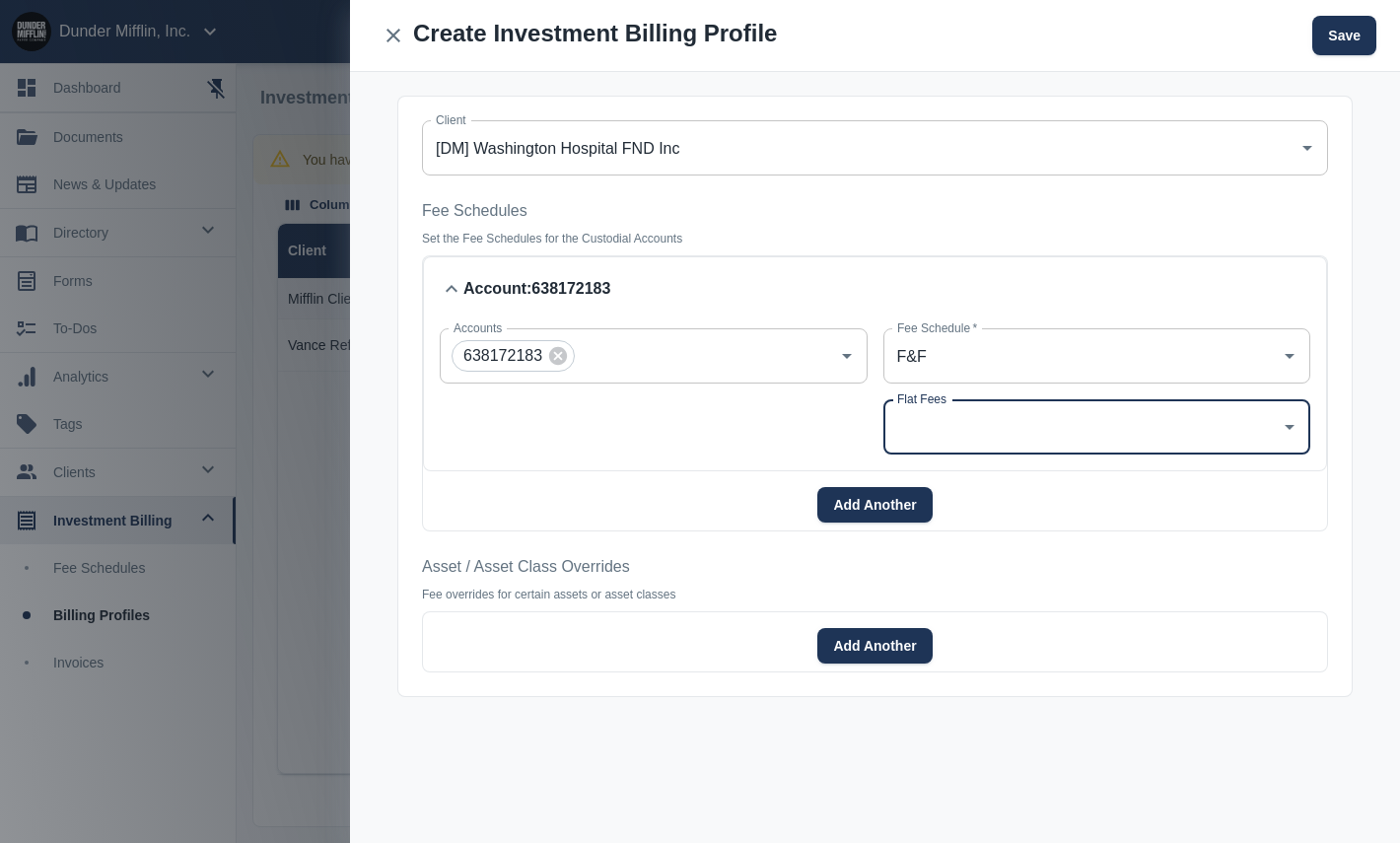 click on "Flat Fees" at bounding box center [1083, 427] 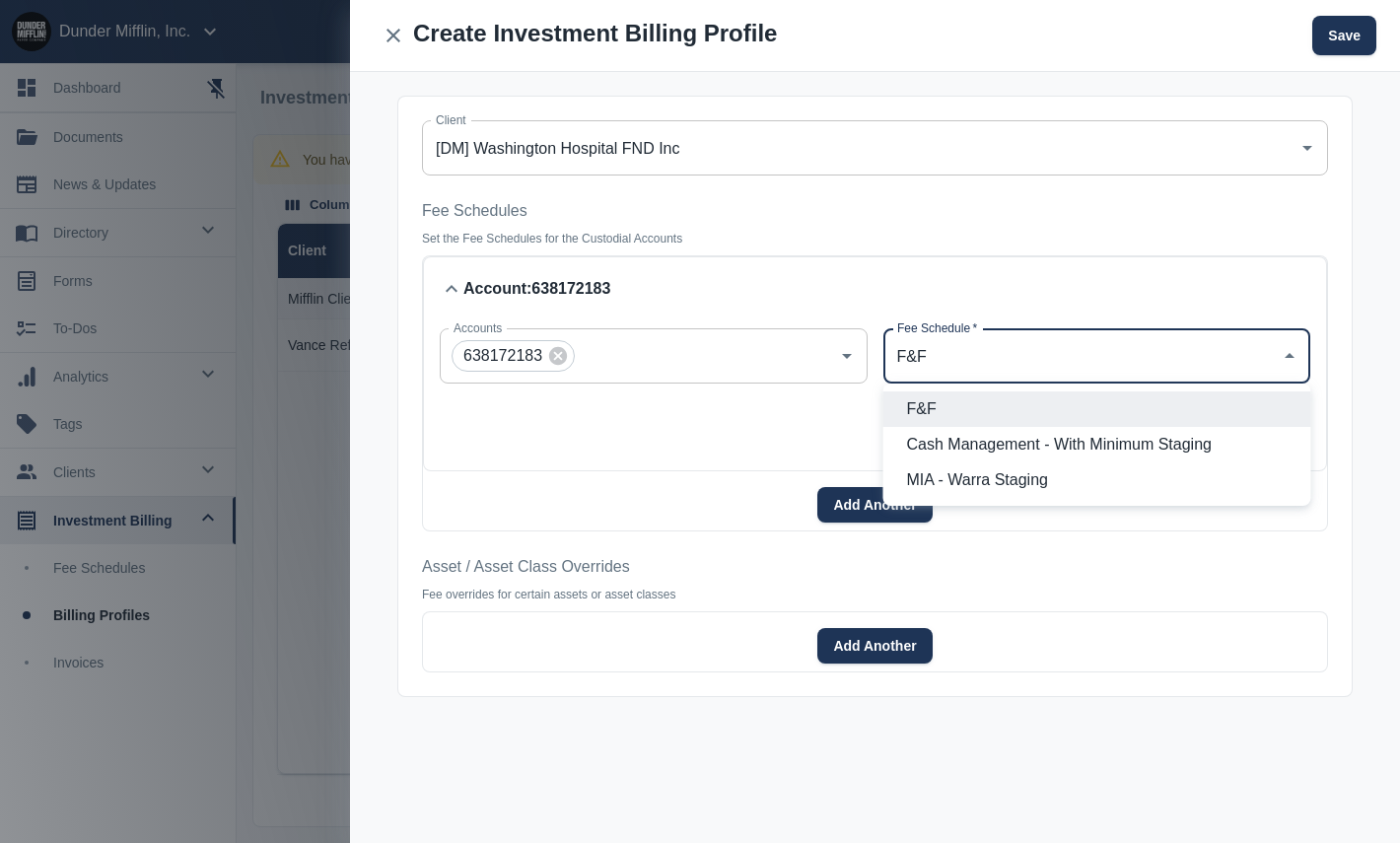 click on "Cash Management - With Minimum Staging" at bounding box center [1101, 445] 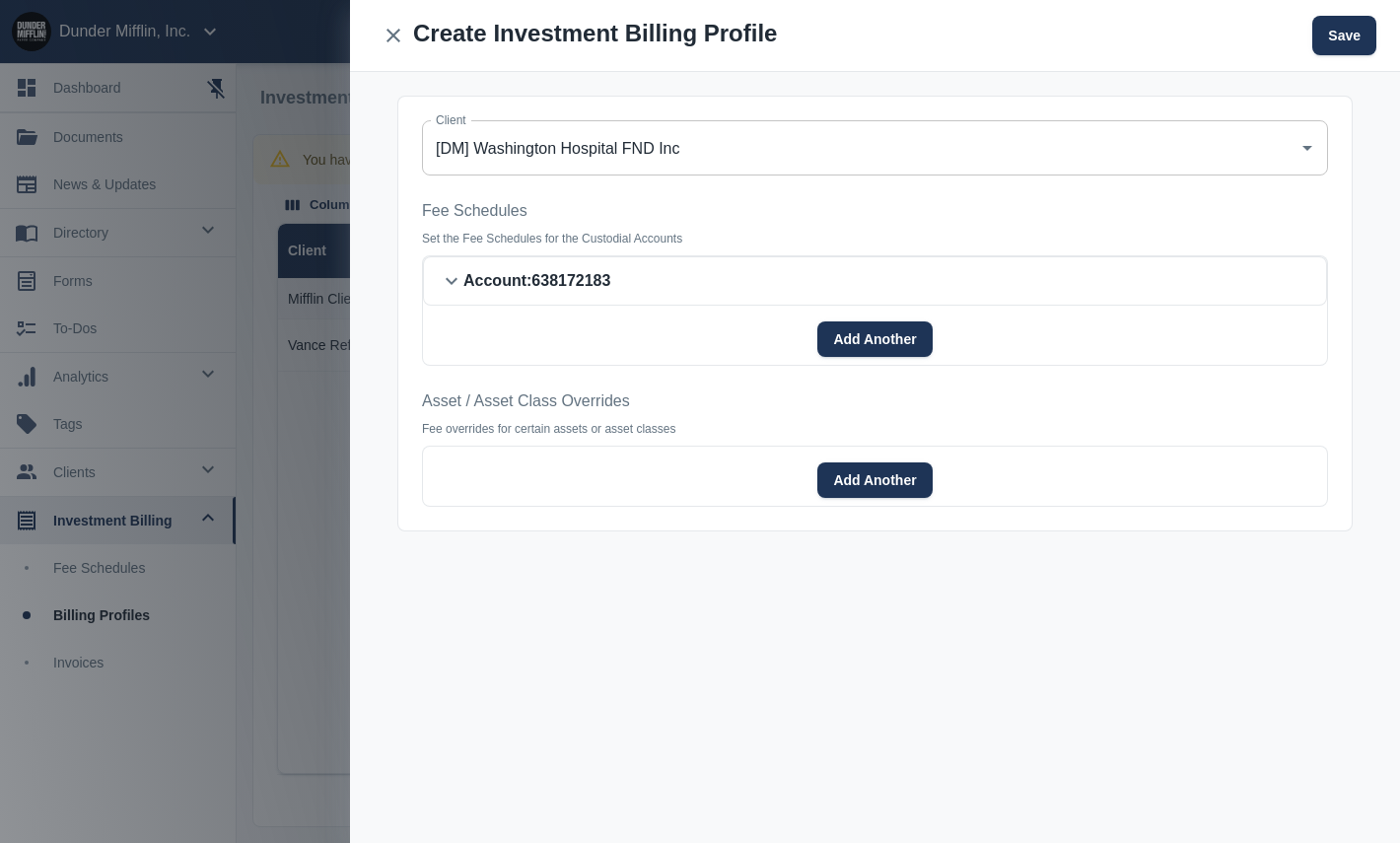click on "Account : [ACCOUNT_NUMBER]" at bounding box center (536, 281) 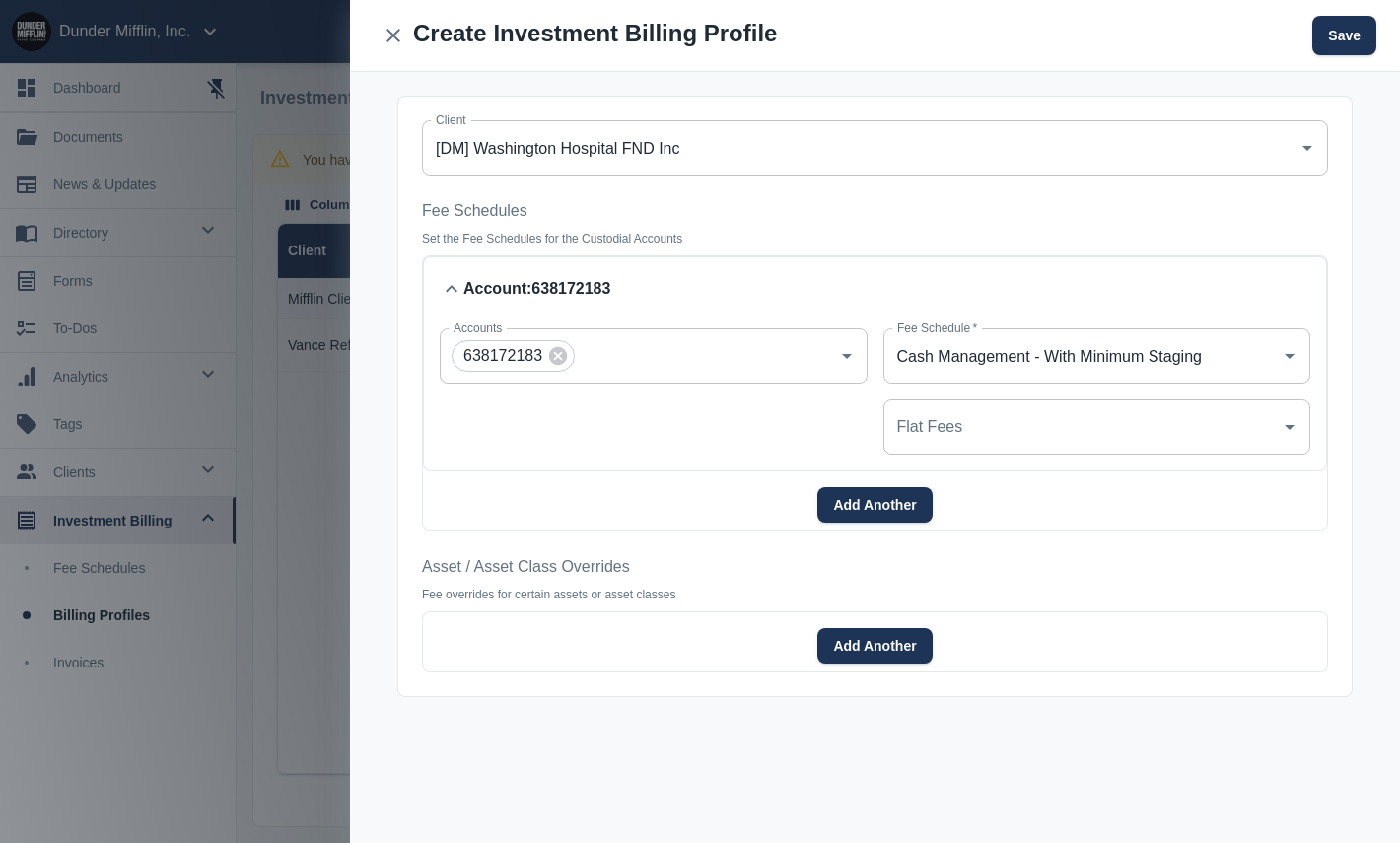 click on "Flat Fees" at bounding box center (1083, 427) 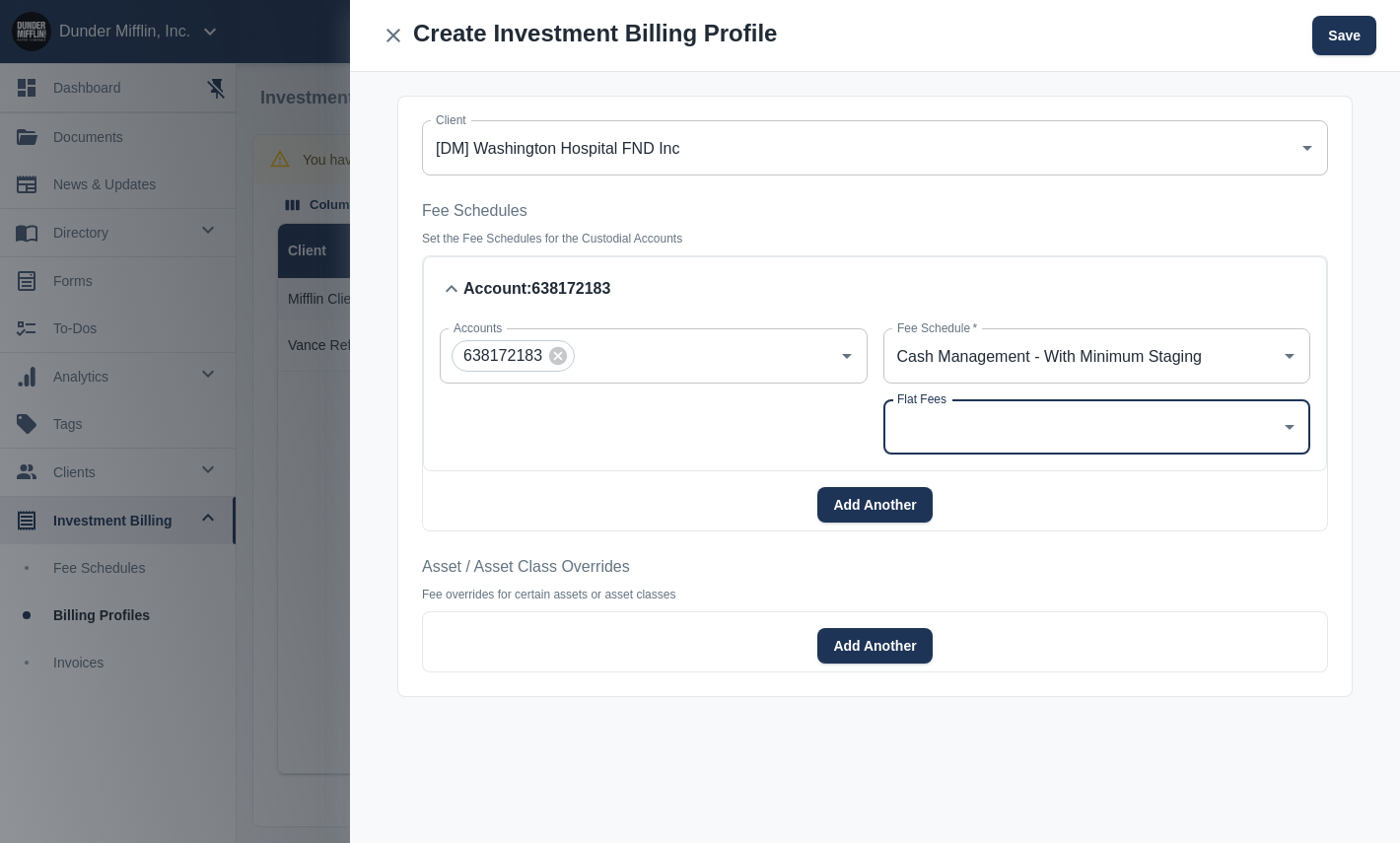 click on "Flat Fees" at bounding box center [1083, 427] 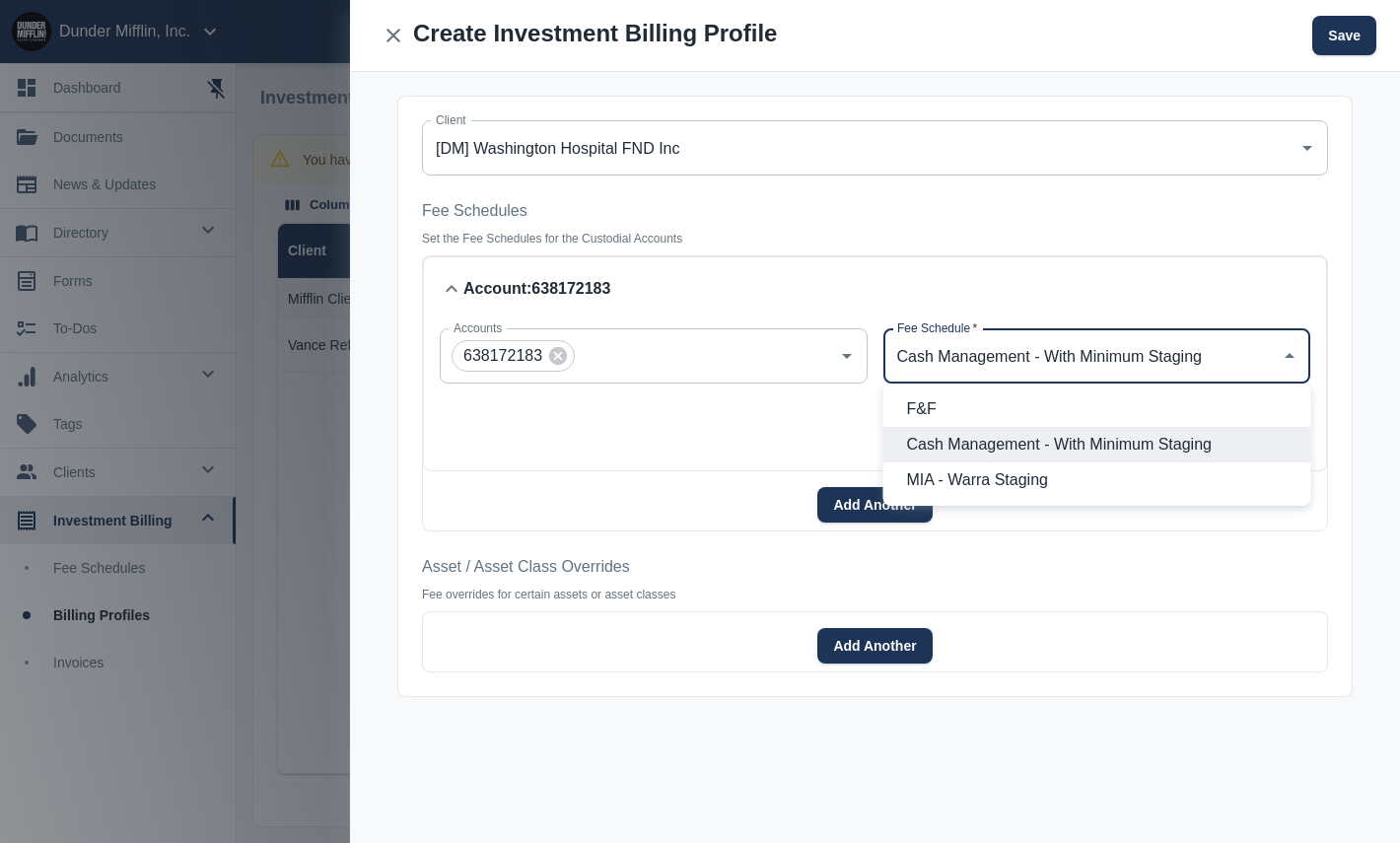 click on "Cash Management - With Minimum Staging" at bounding box center (1083, 356) 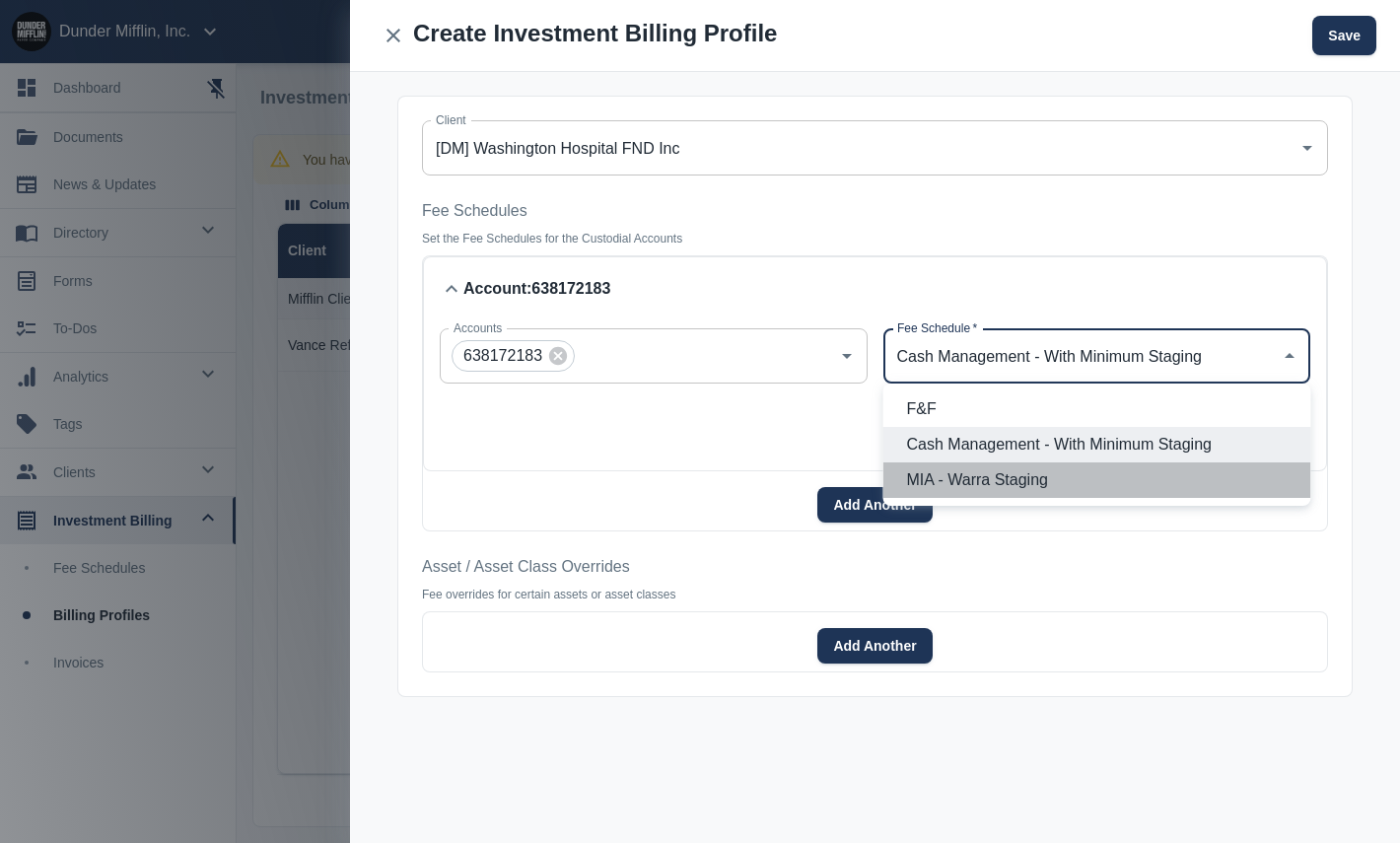 click on "MIA - Warra Staging" at bounding box center [1101, 480] 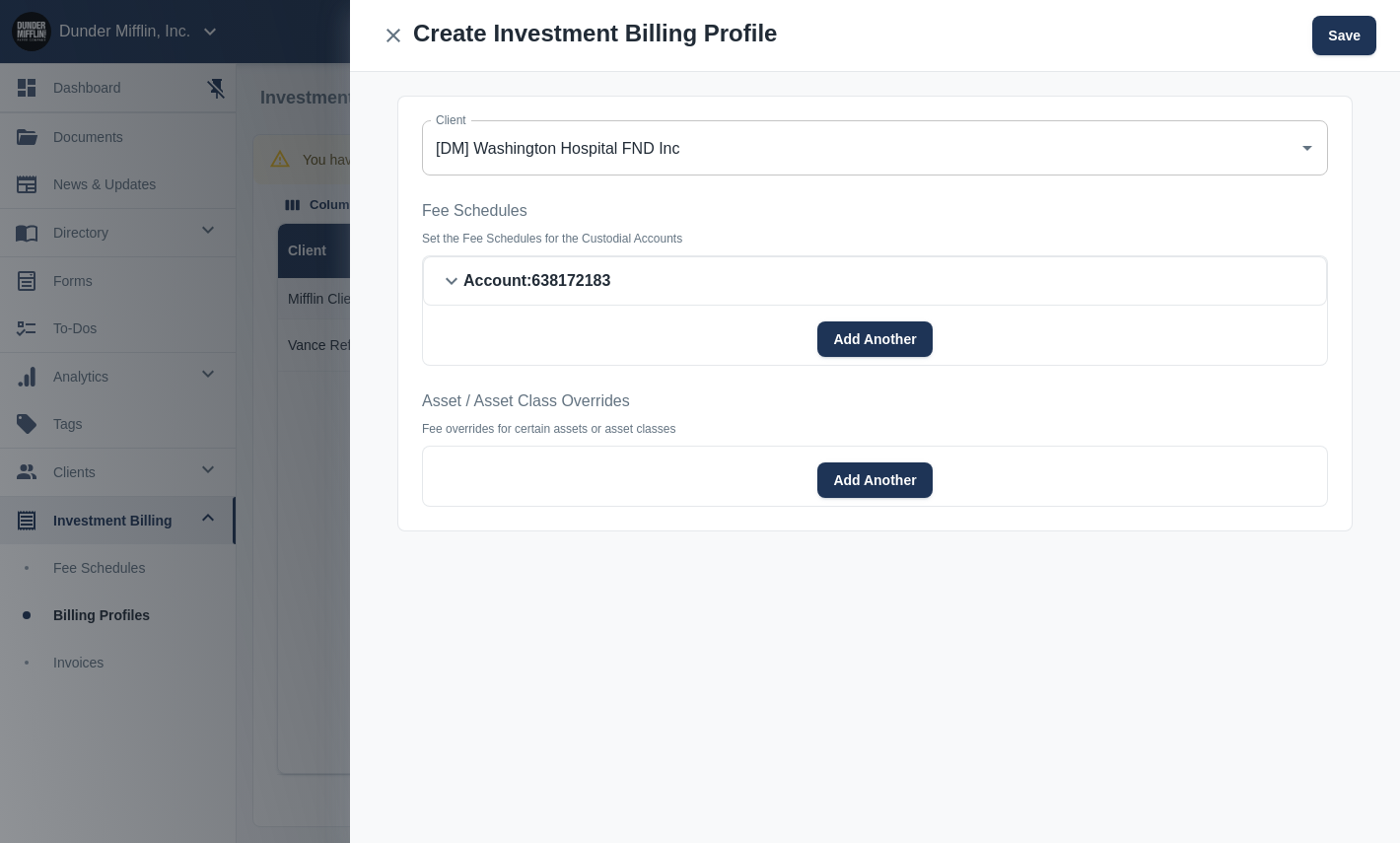 click on "Account : [ACCOUNT_NUMBER]" at bounding box center [536, 281] 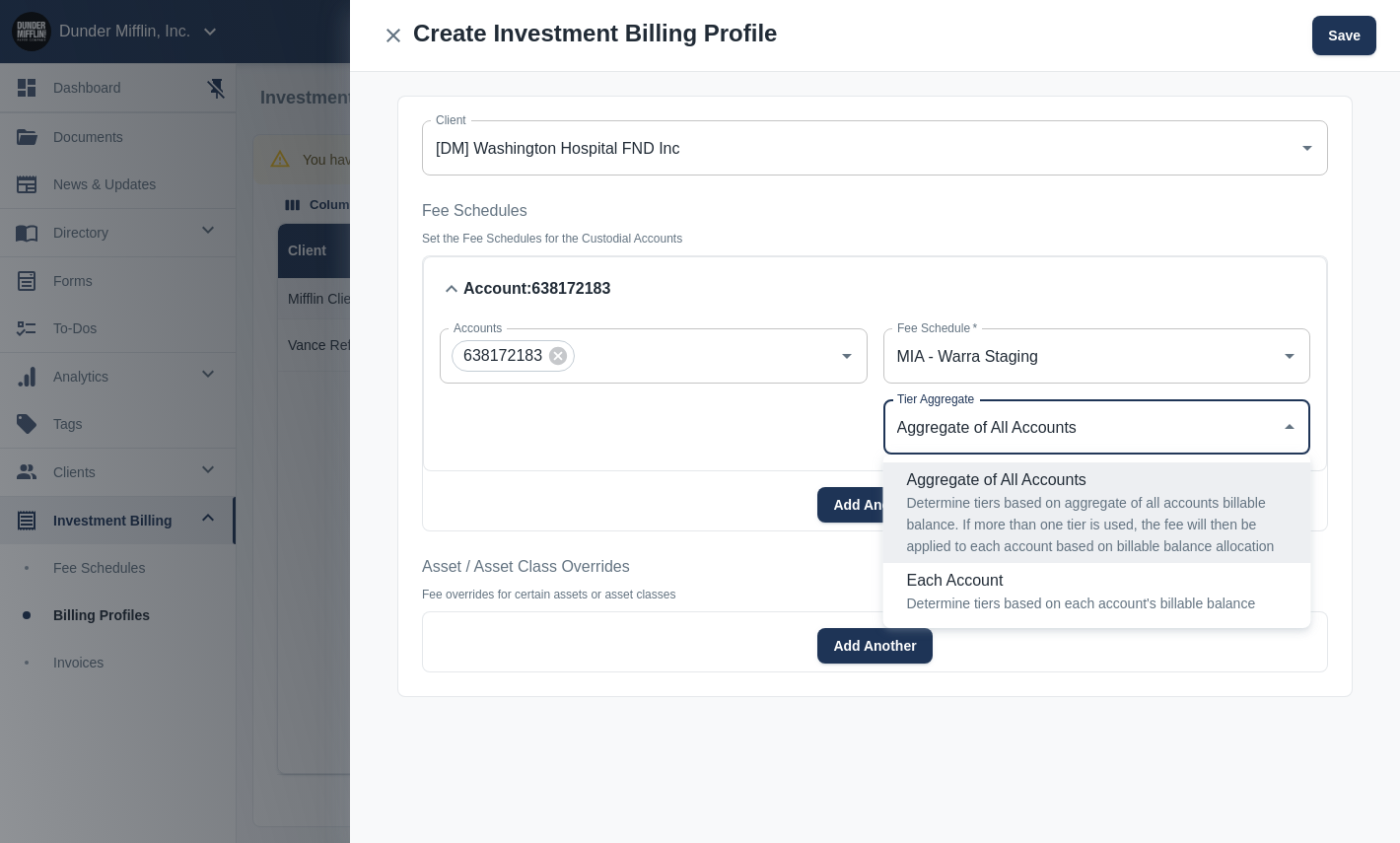 click on "Aggregate of All Accounts" at bounding box center [1083, 427] 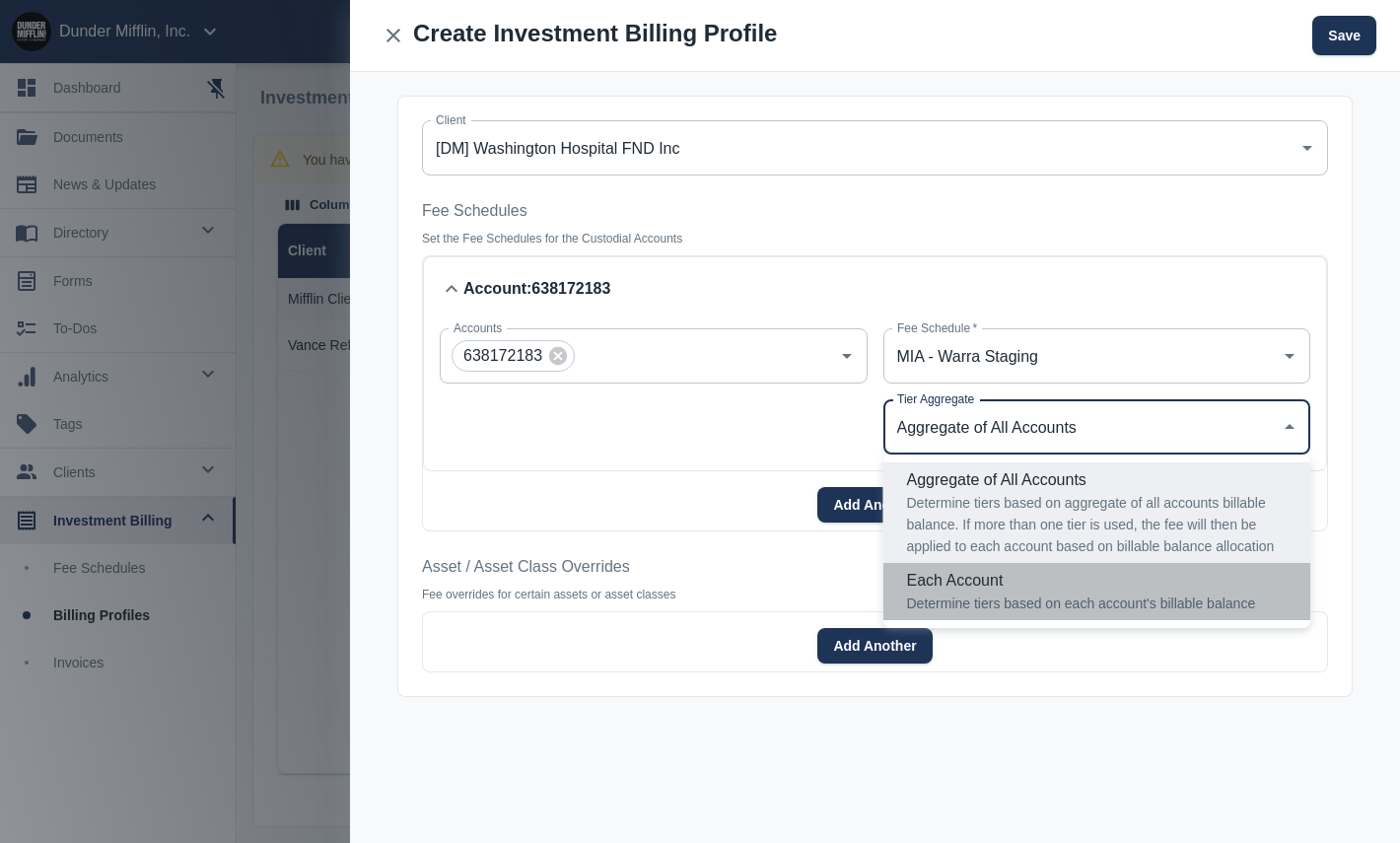 click on "Each Account" at bounding box center [1101, 581] 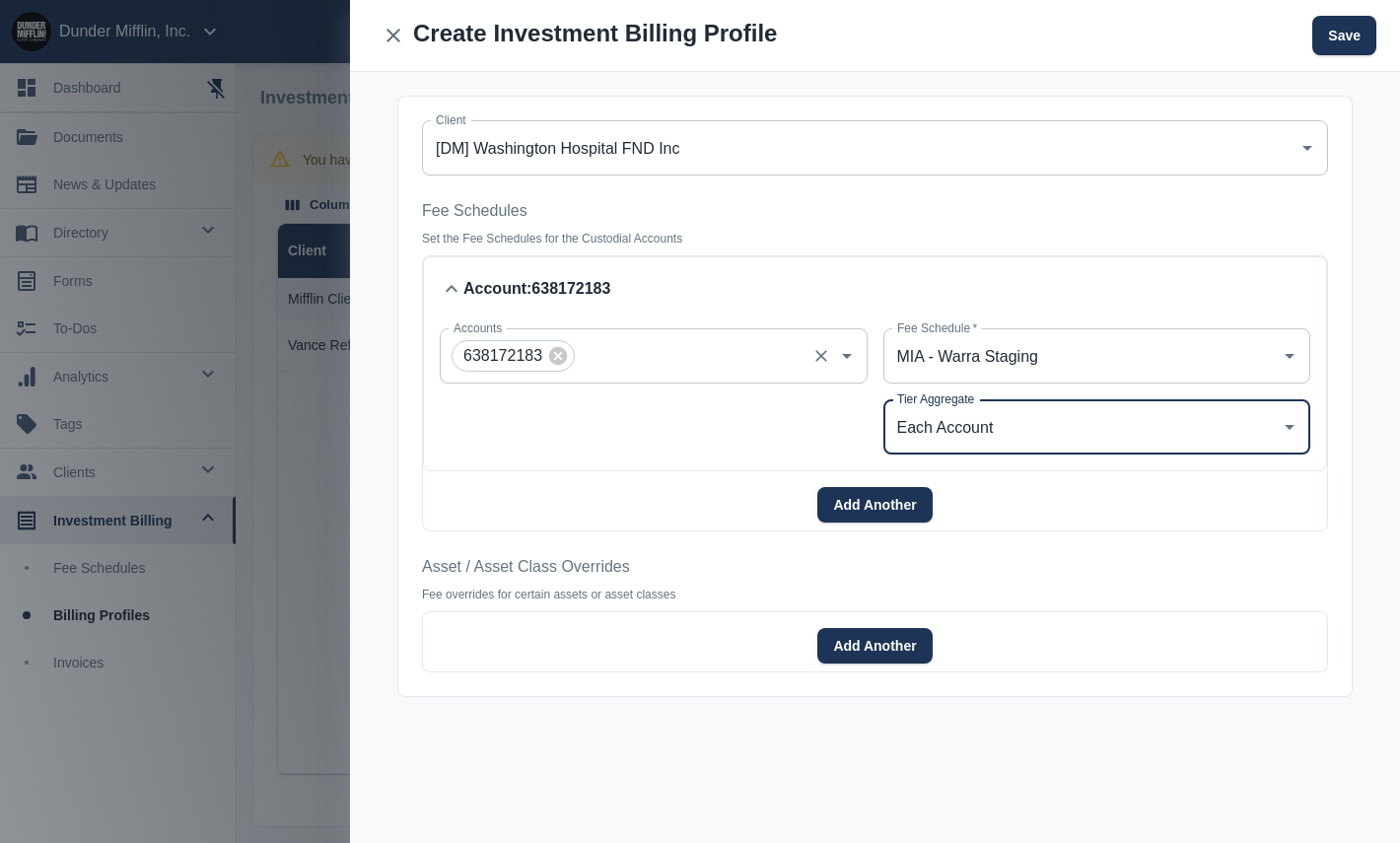 click on "Accounts [ACCOUNT_NUMBER] Accounts" at bounding box center (654, 391) 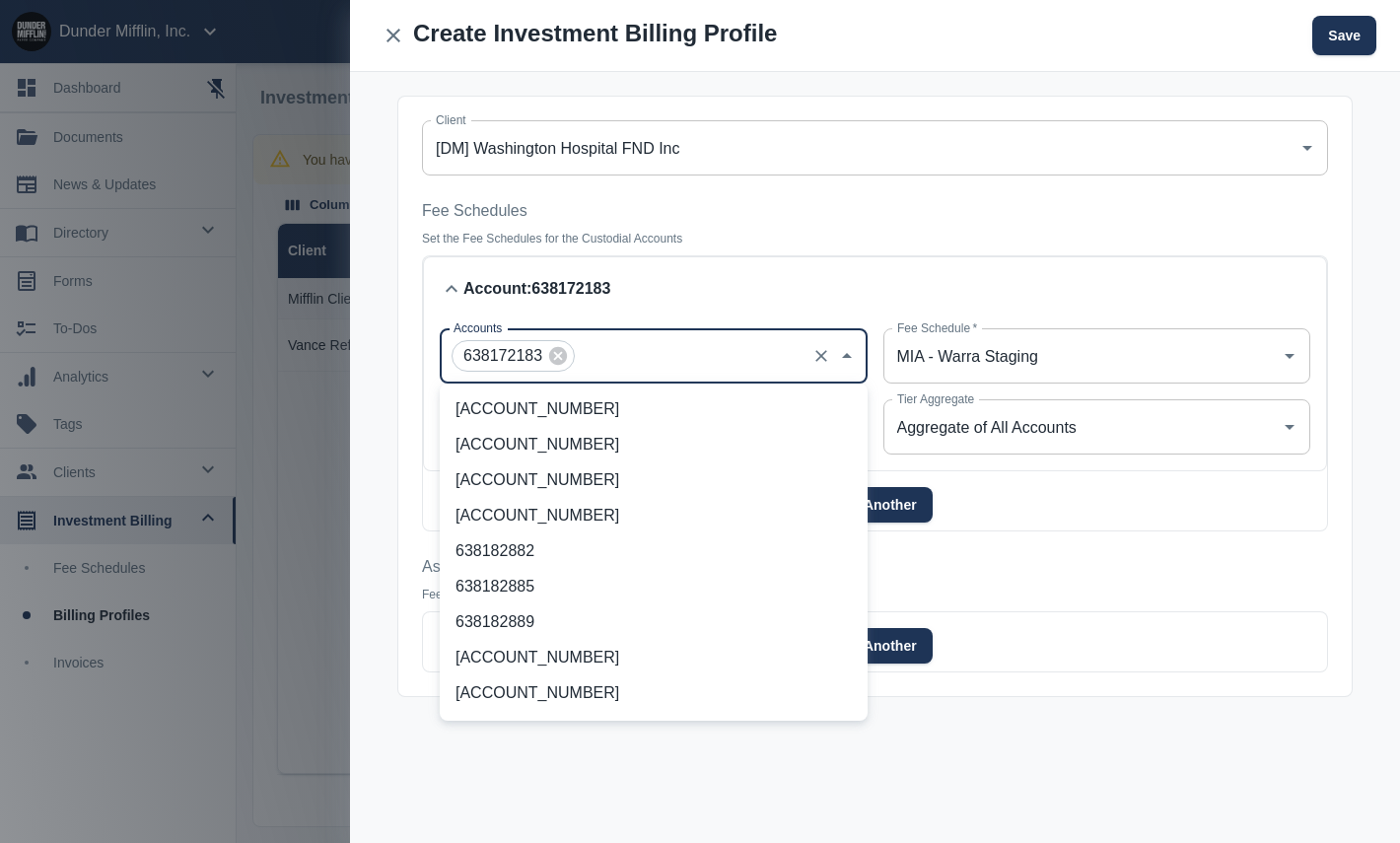 click on "Account : [ACCOUNT_NUMBER]" at bounding box center [886, 289] 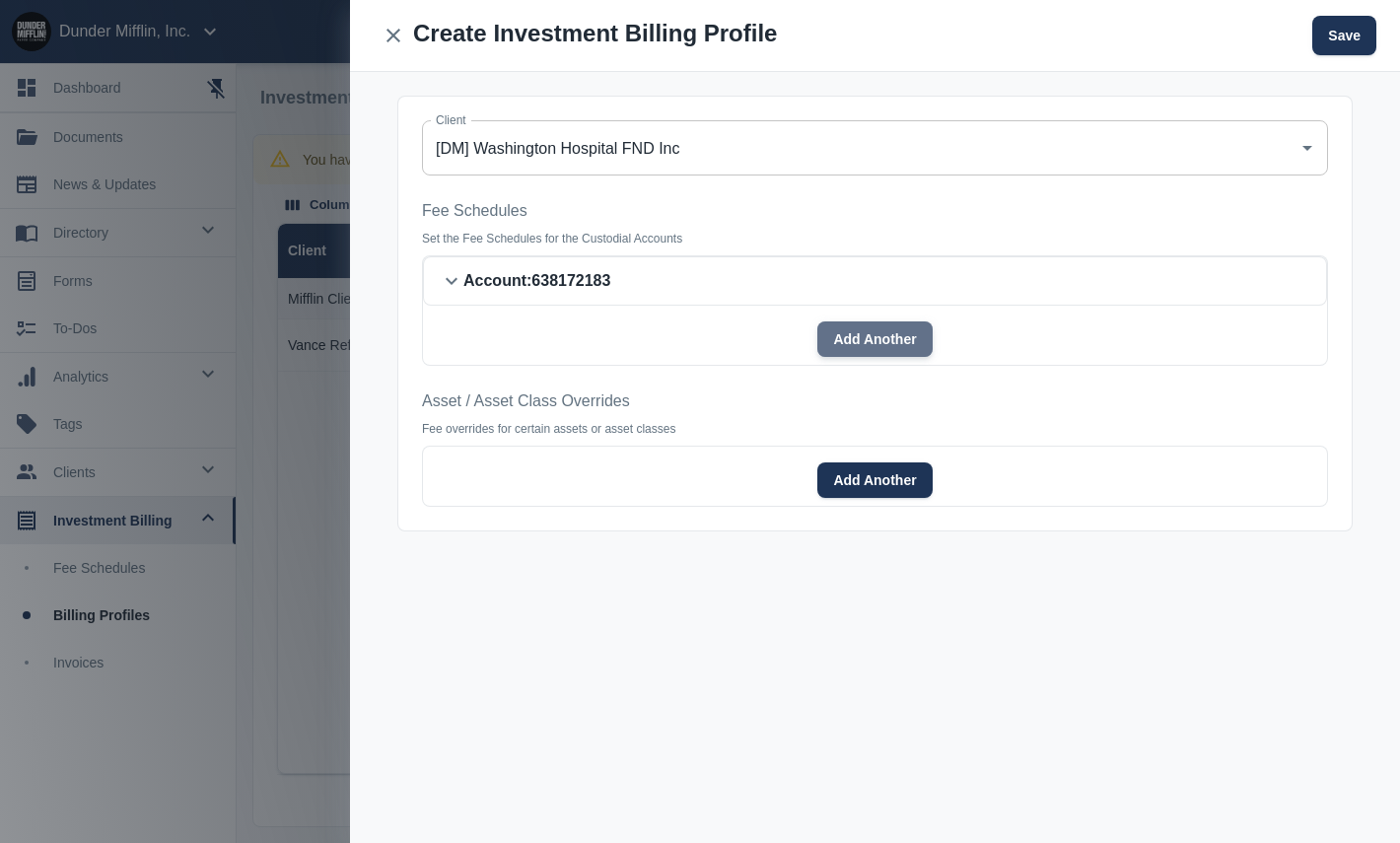 click on "Add Another" at bounding box center (875, 339) 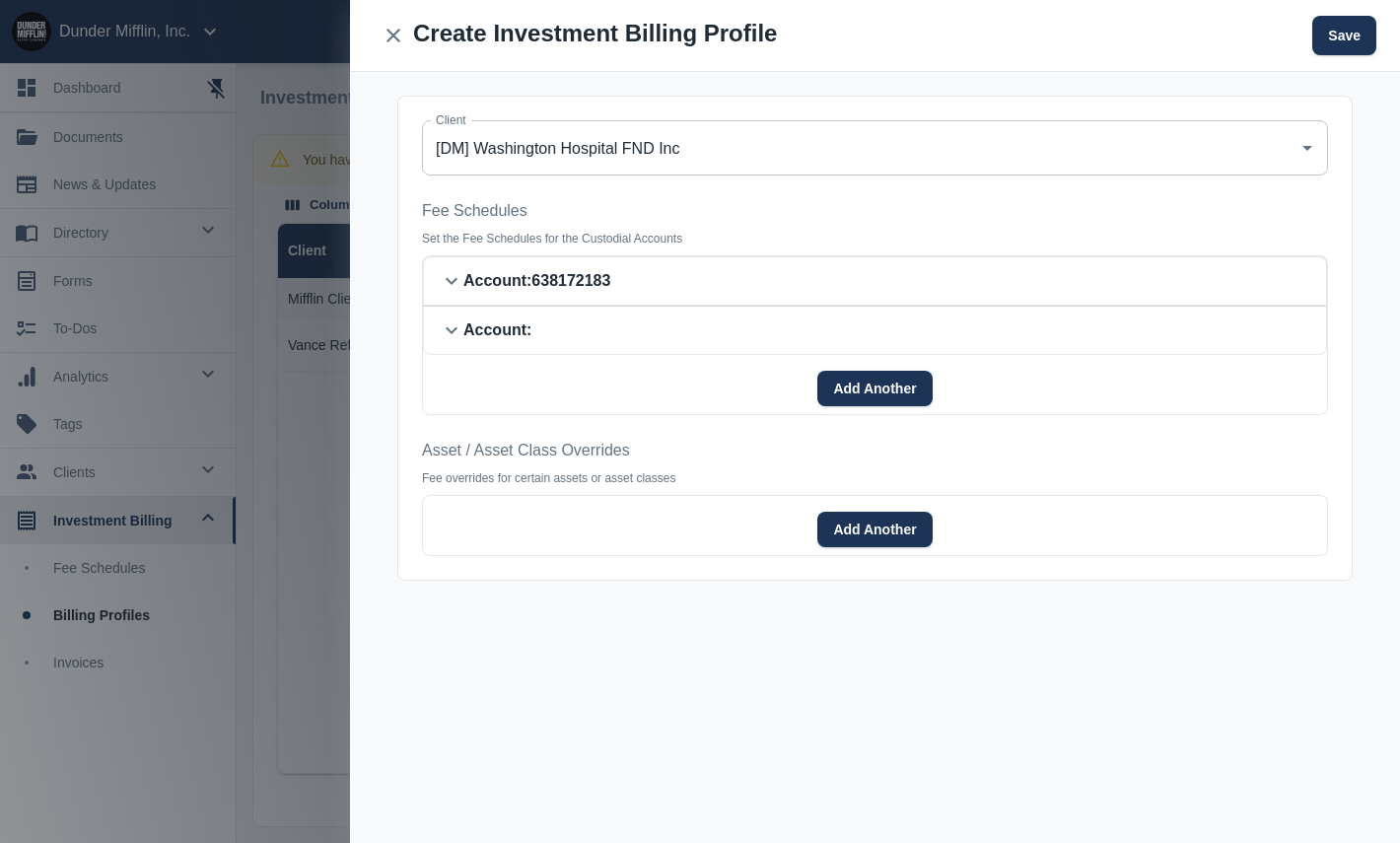 click on "Account :" at bounding box center [536, 281] 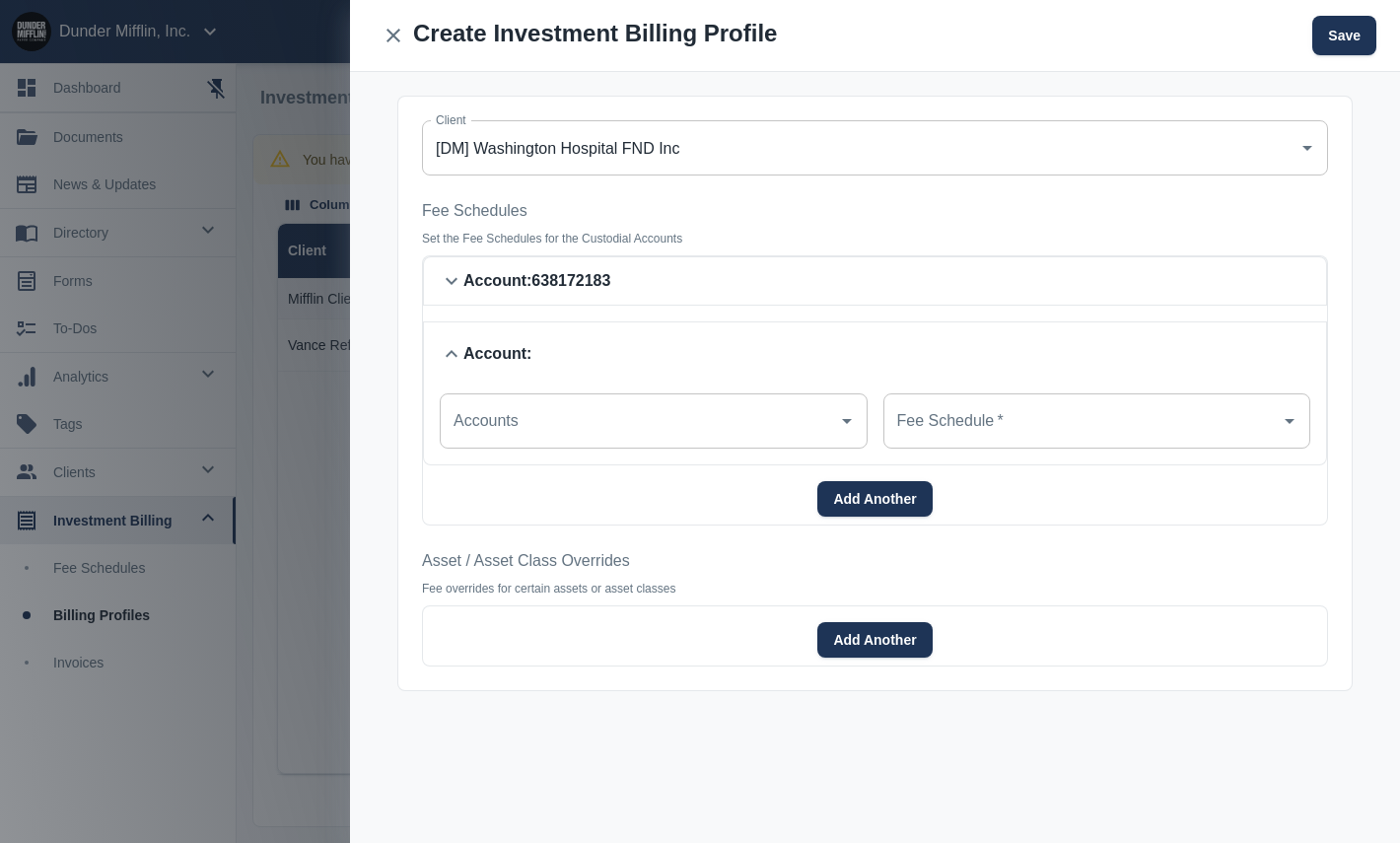 click on "Accounts" at bounding box center (639, 421) 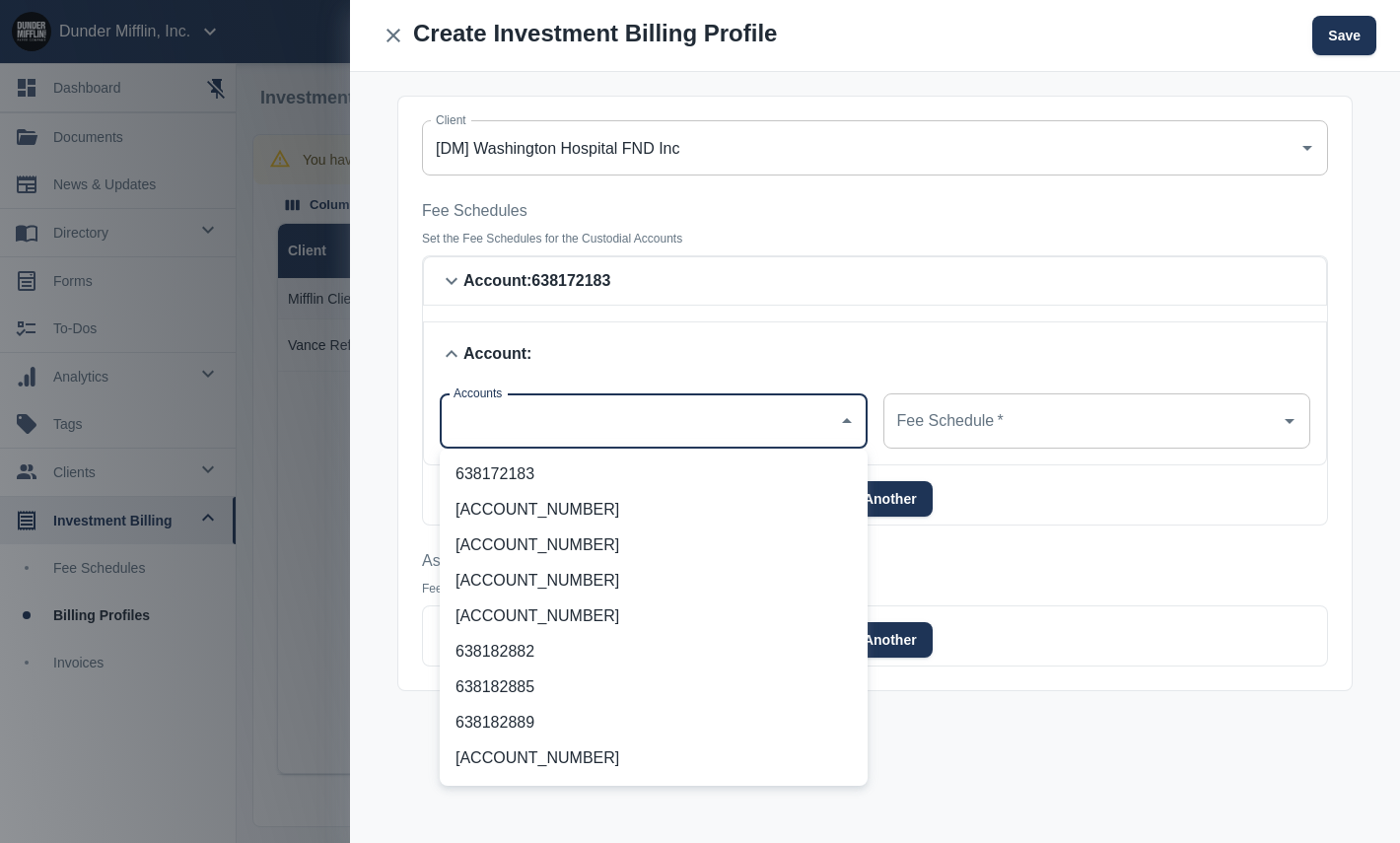 click on "[ACCOUNT_NUMBER]" at bounding box center (654, 581) 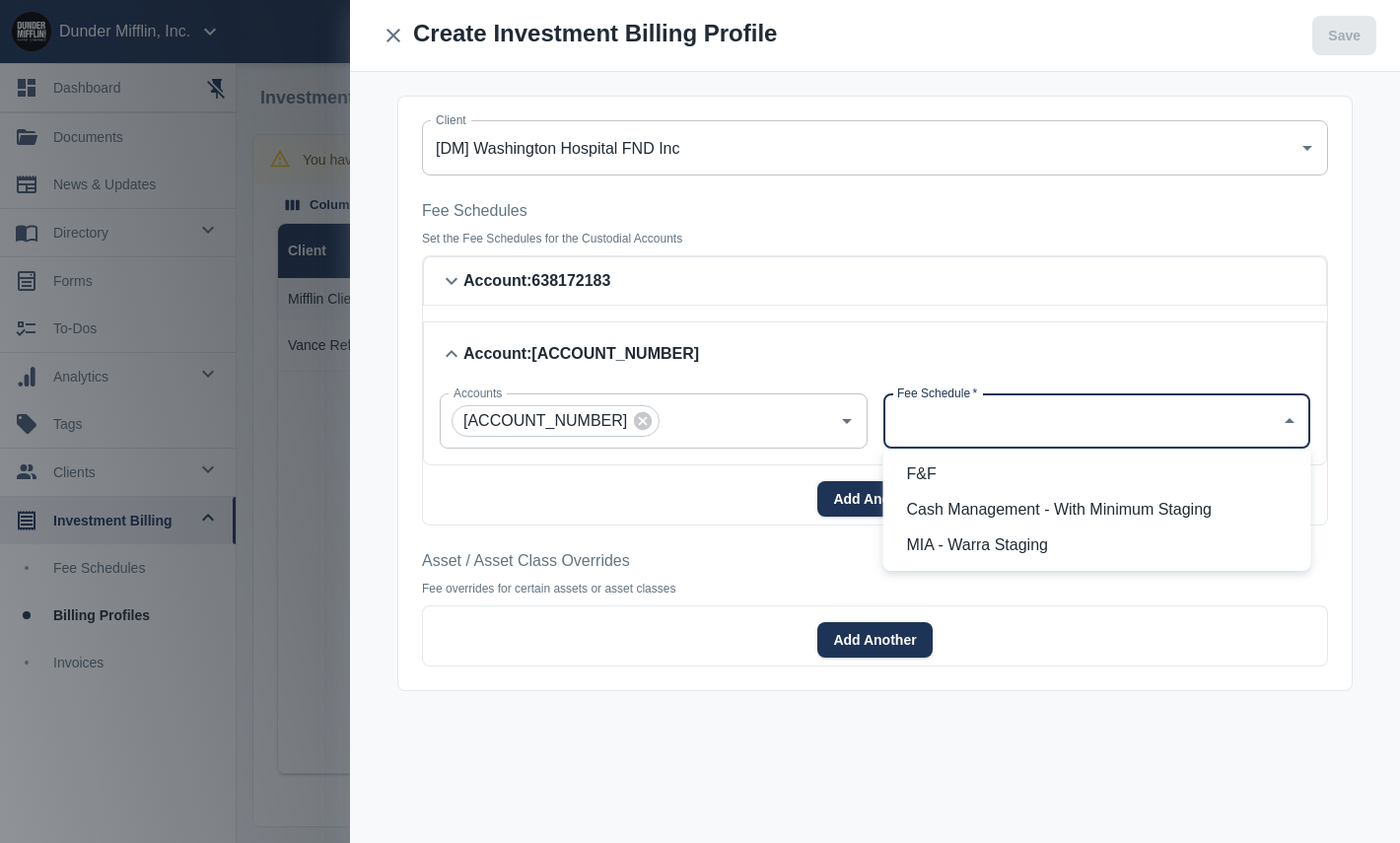 click on "Fee Schedule   *" at bounding box center [1083, 421] 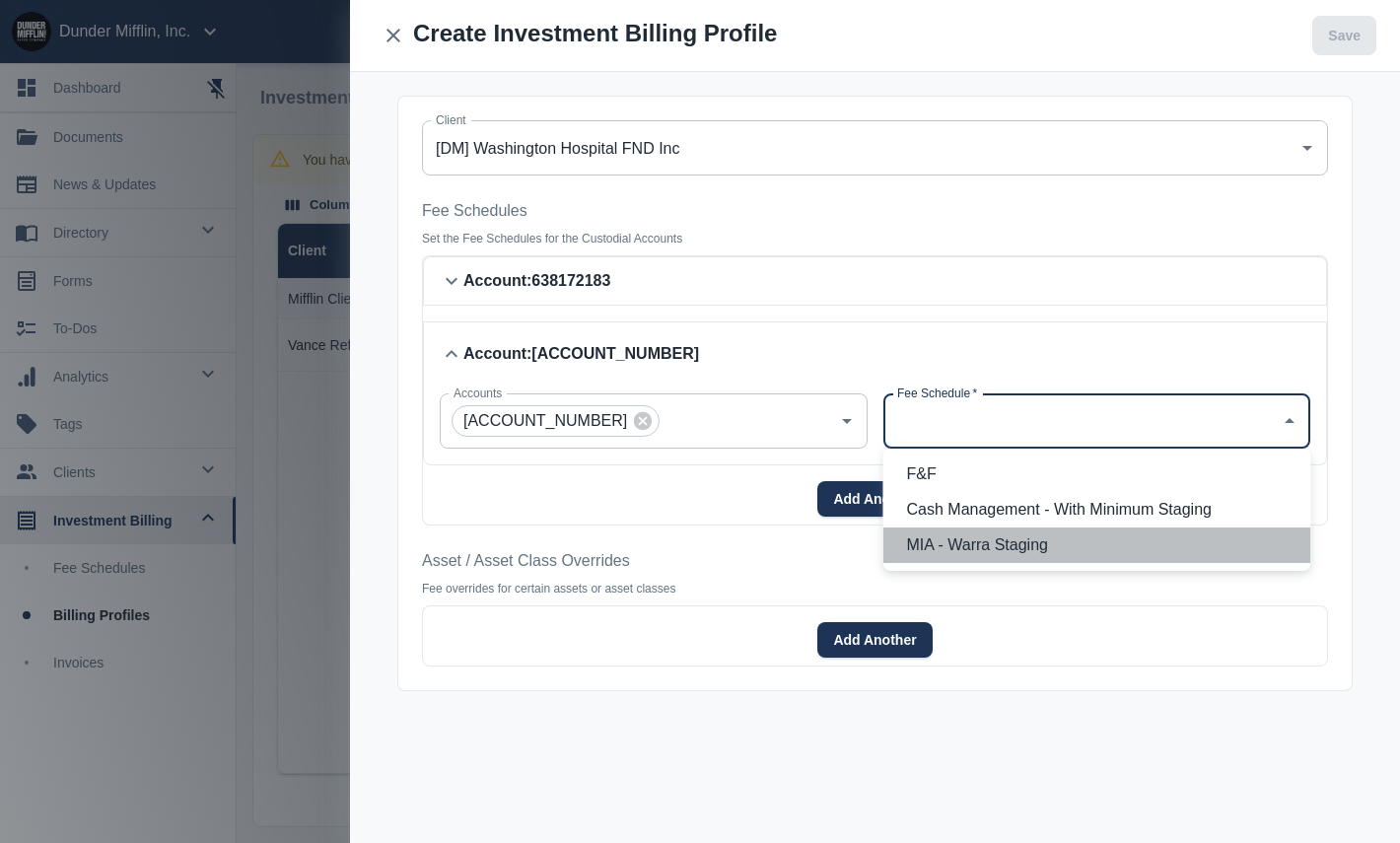 click on "MIA - Warra Staging" at bounding box center (1101, 545) 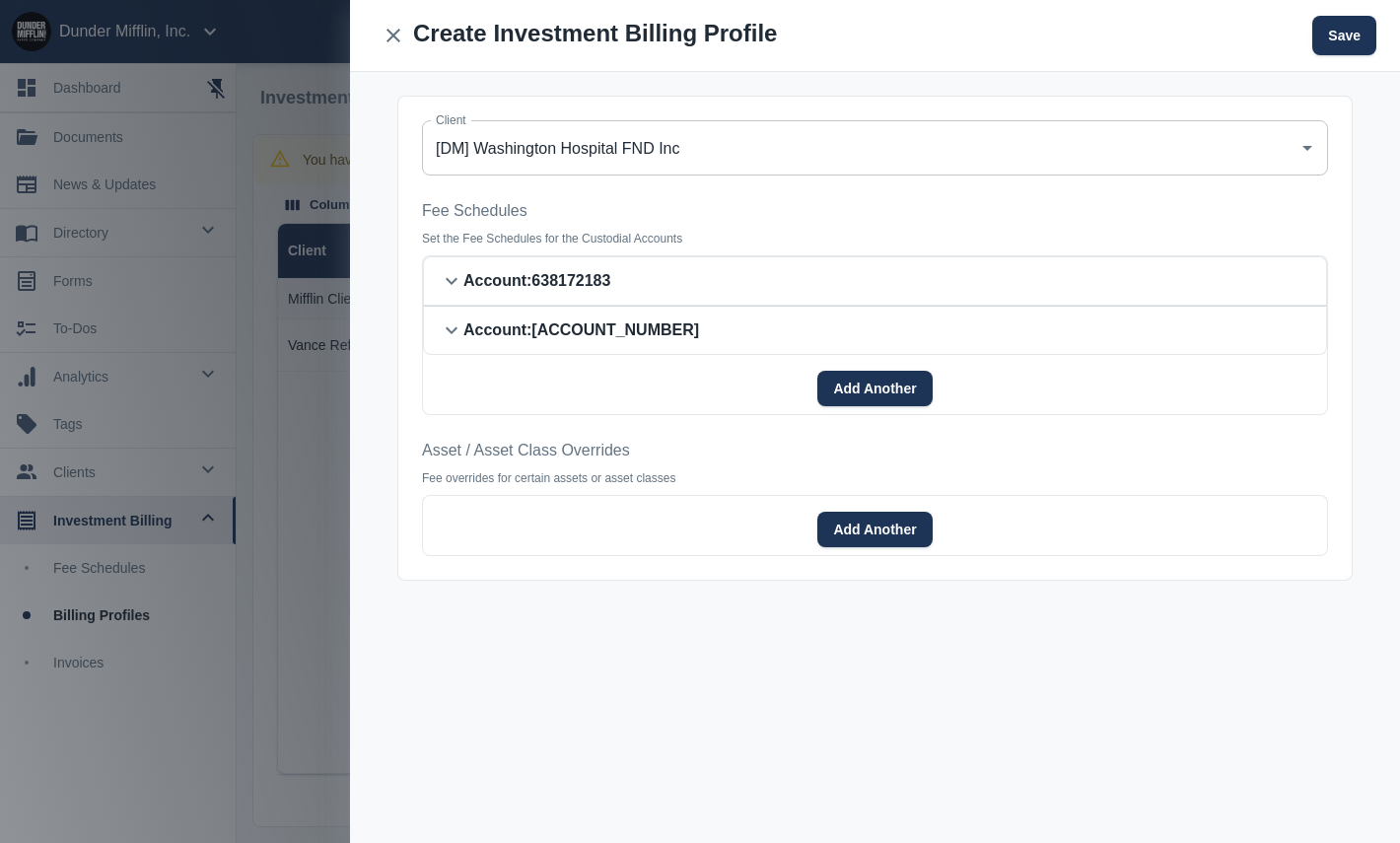 click at bounding box center (452, 281) 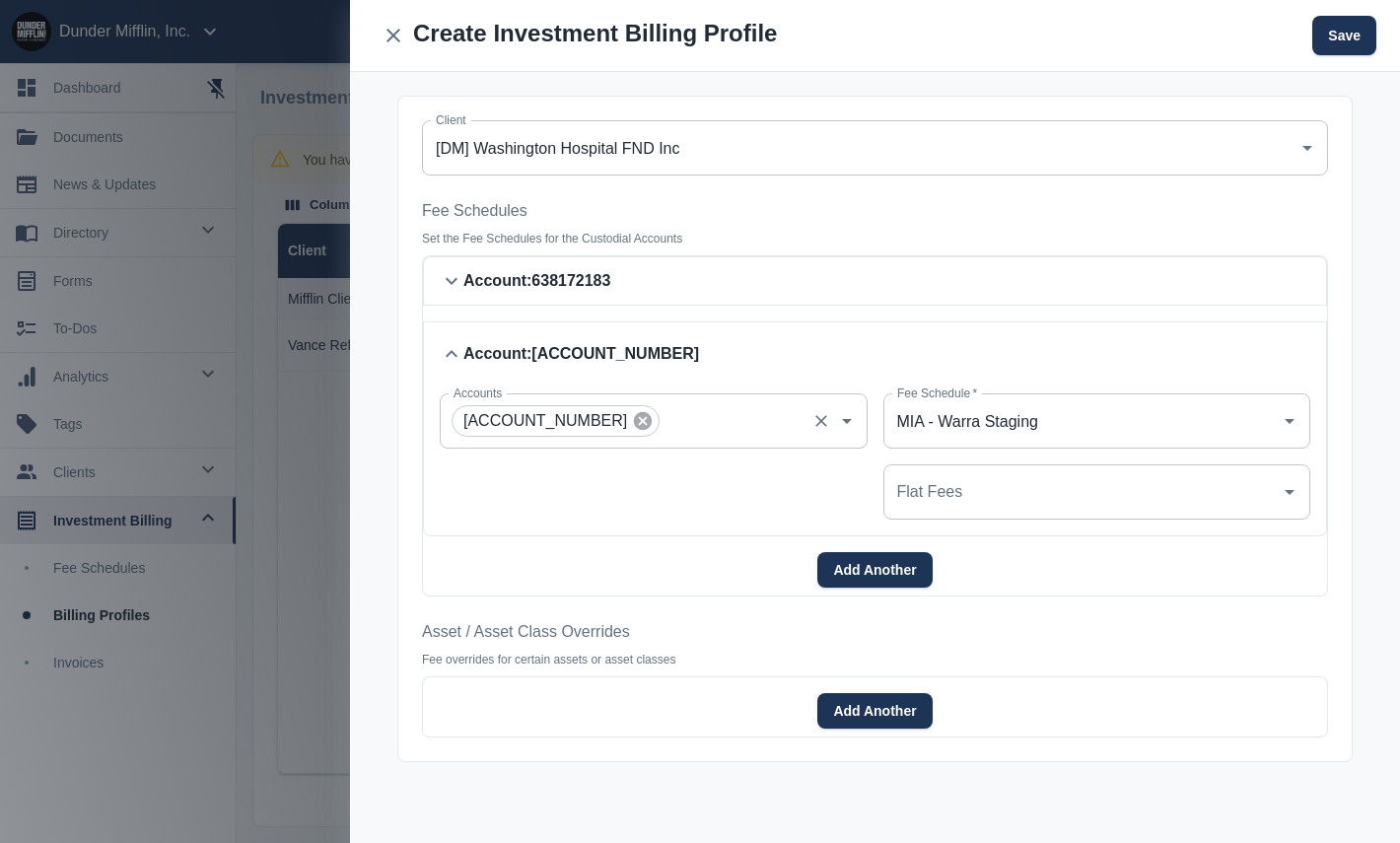 click at bounding box center [643, 421] 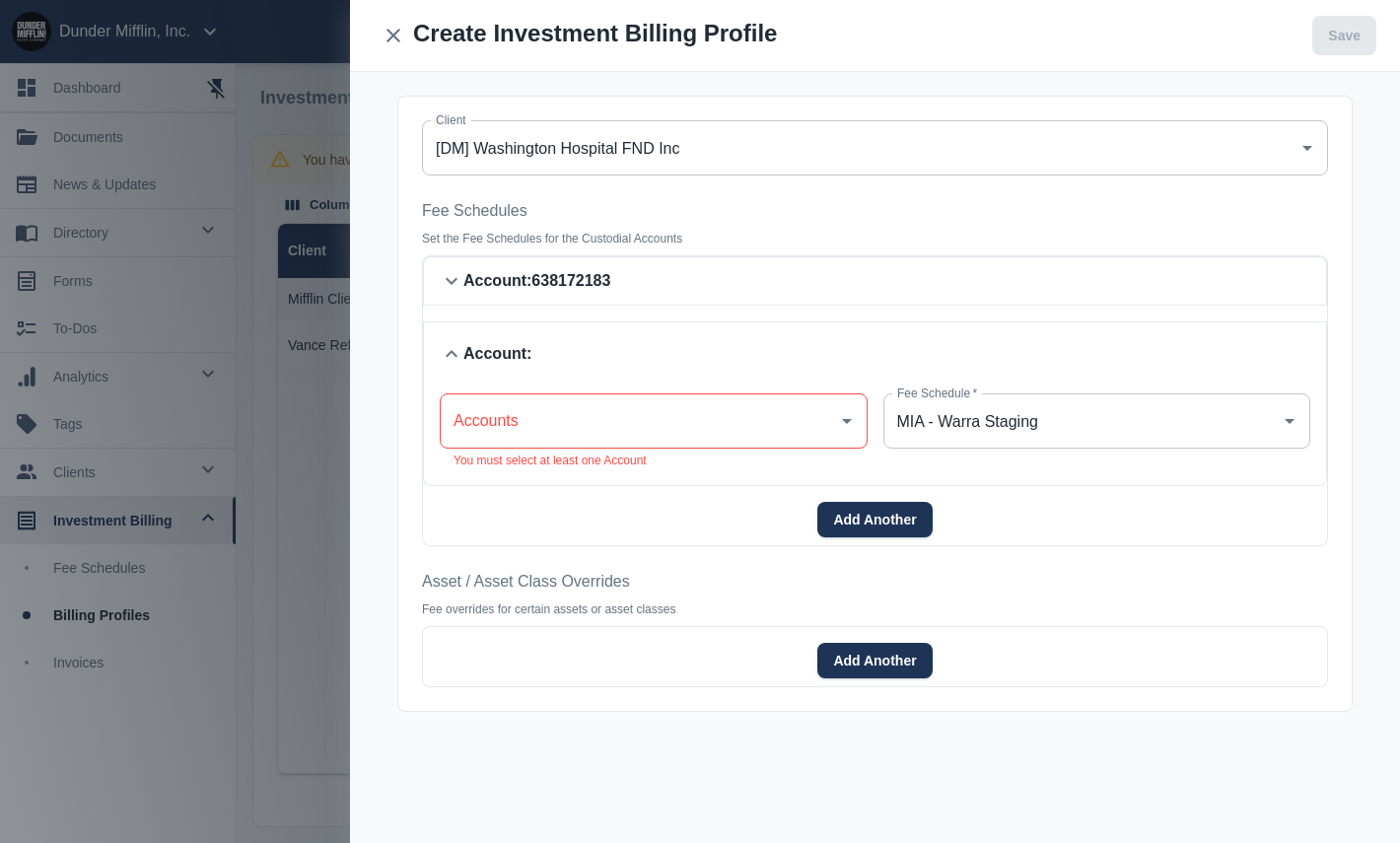 click on "Account :" at bounding box center (886, 354) 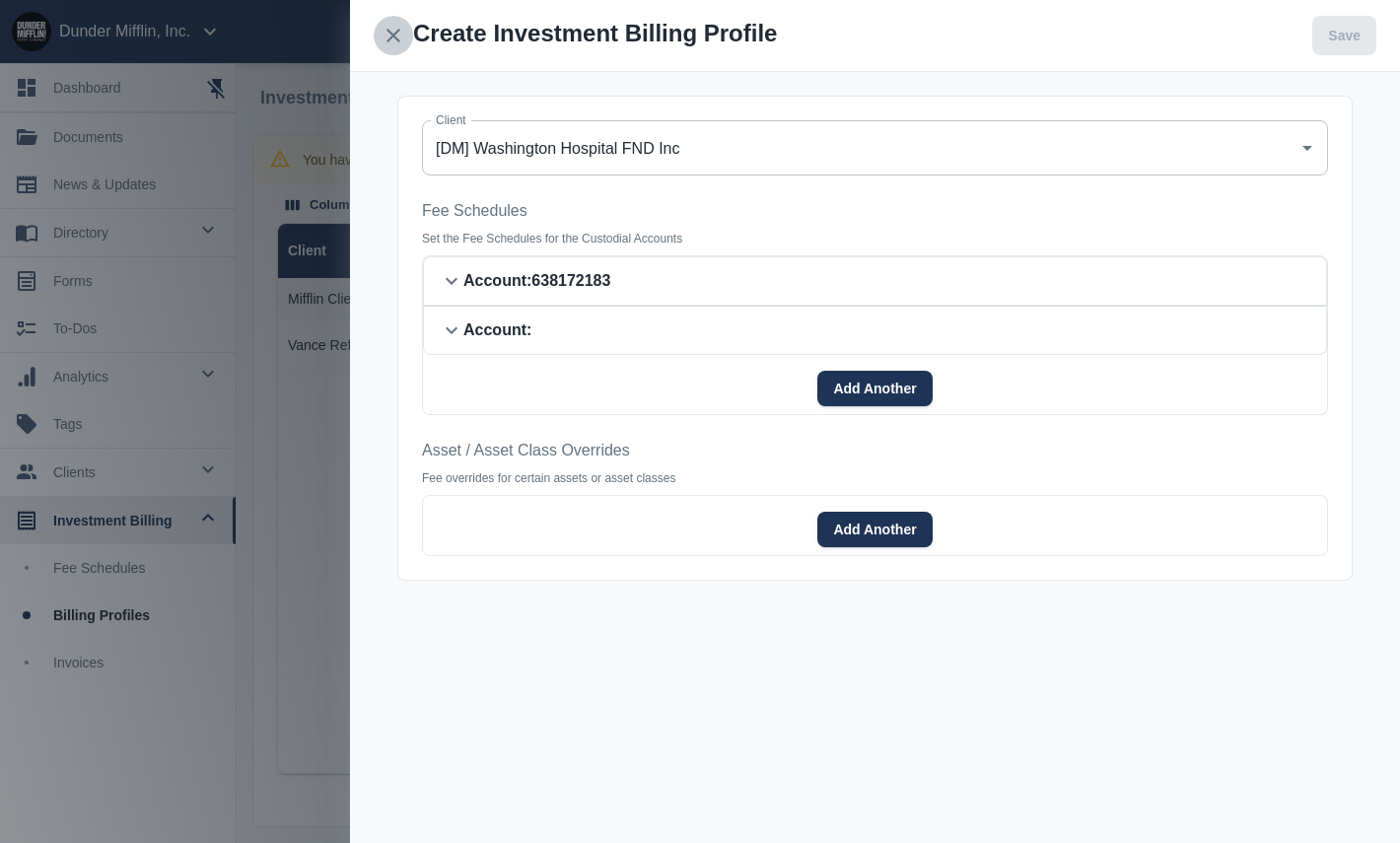 click at bounding box center [393, 35] 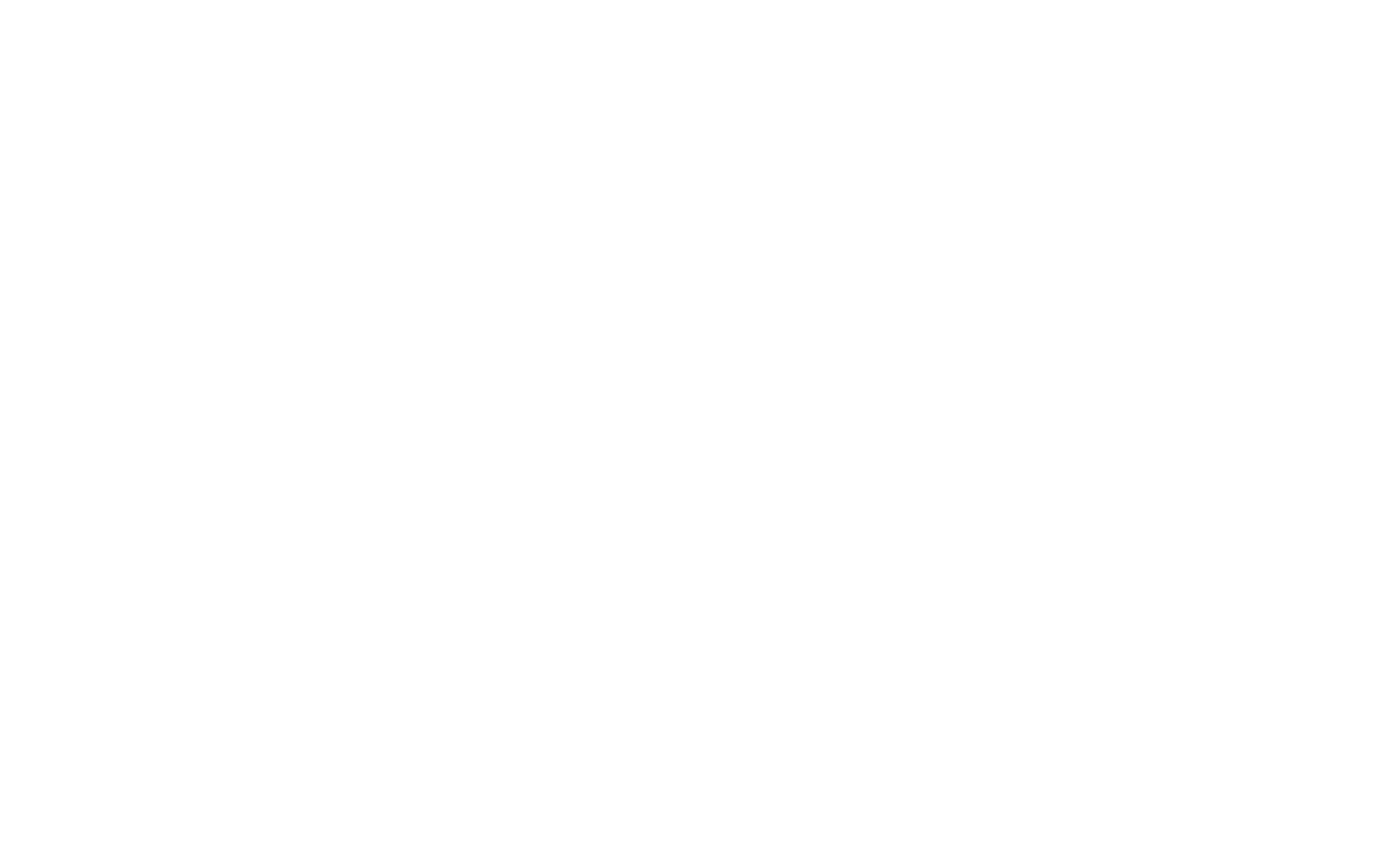 scroll, scrollTop: 0, scrollLeft: 0, axis: both 